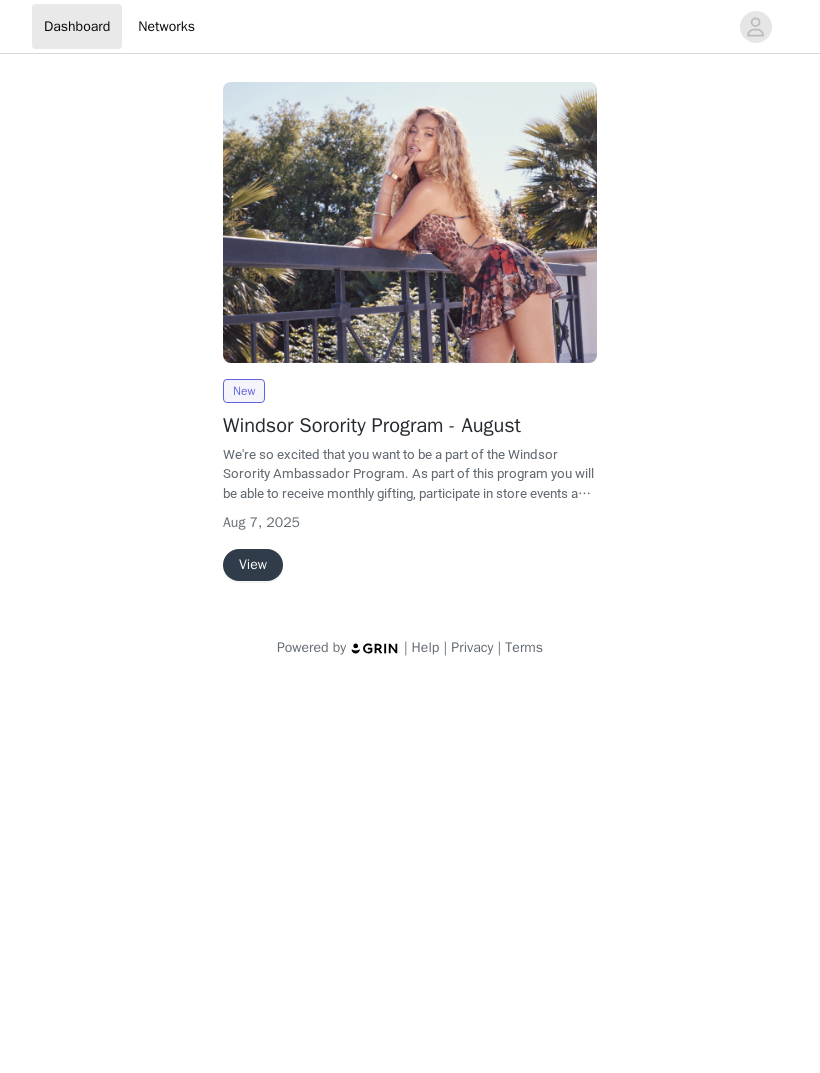 scroll, scrollTop: 0, scrollLeft: 0, axis: both 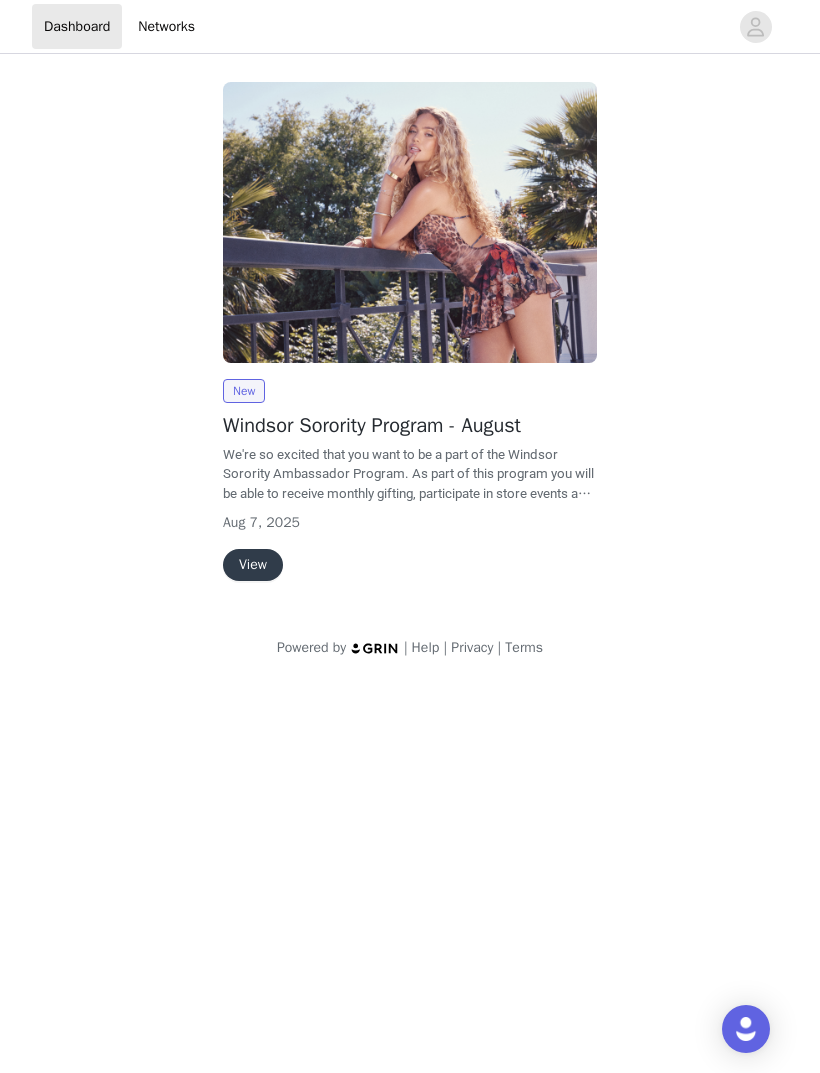 click on "New" at bounding box center (244, 391) 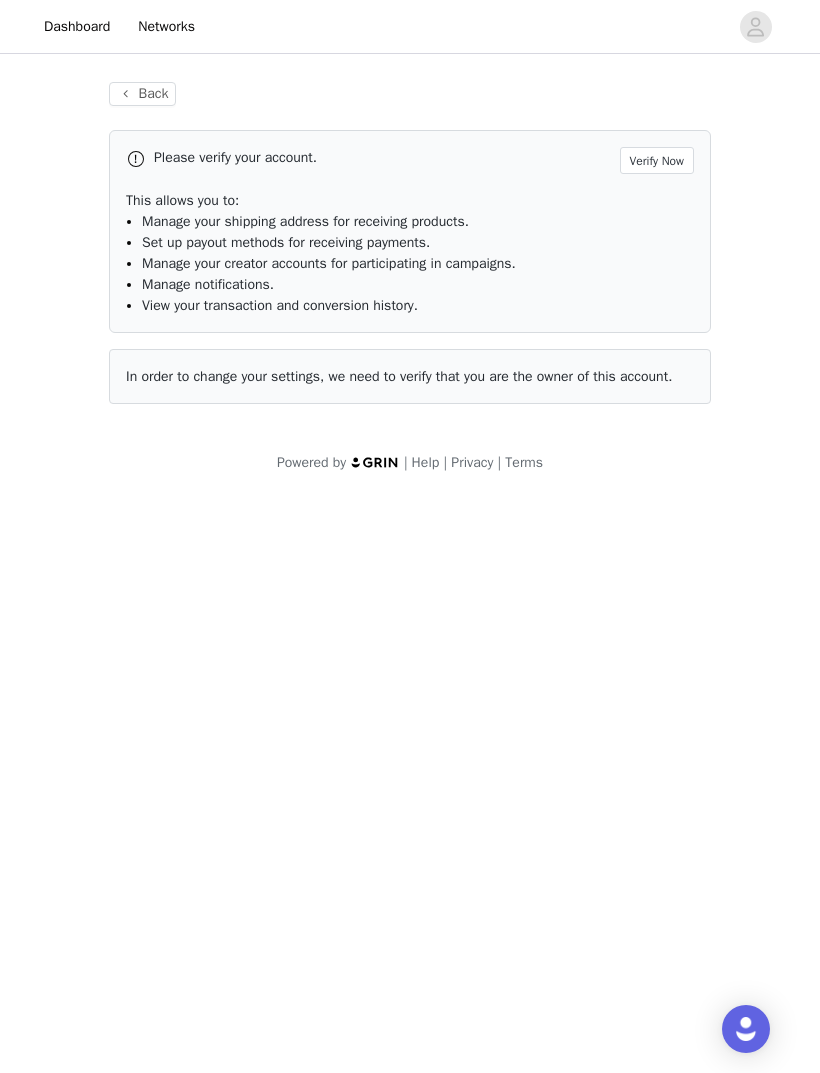 click on "Verify Now" at bounding box center [657, 160] 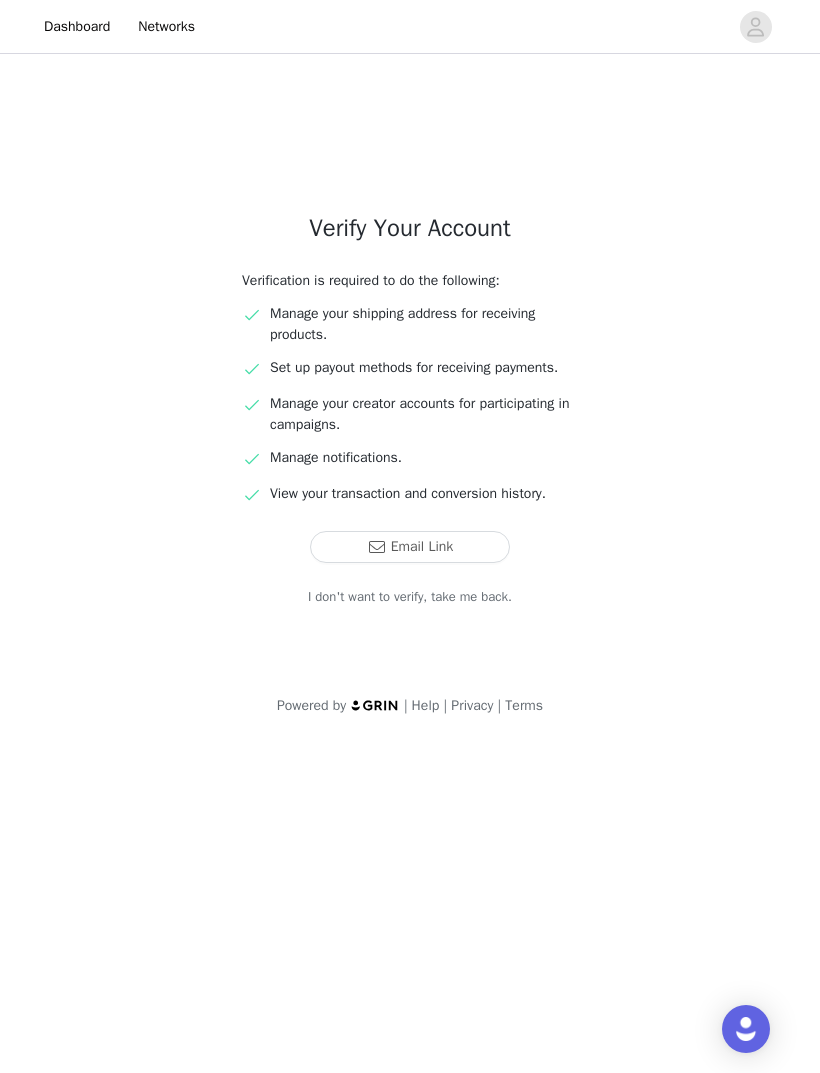 click on "Email Link" at bounding box center [410, 547] 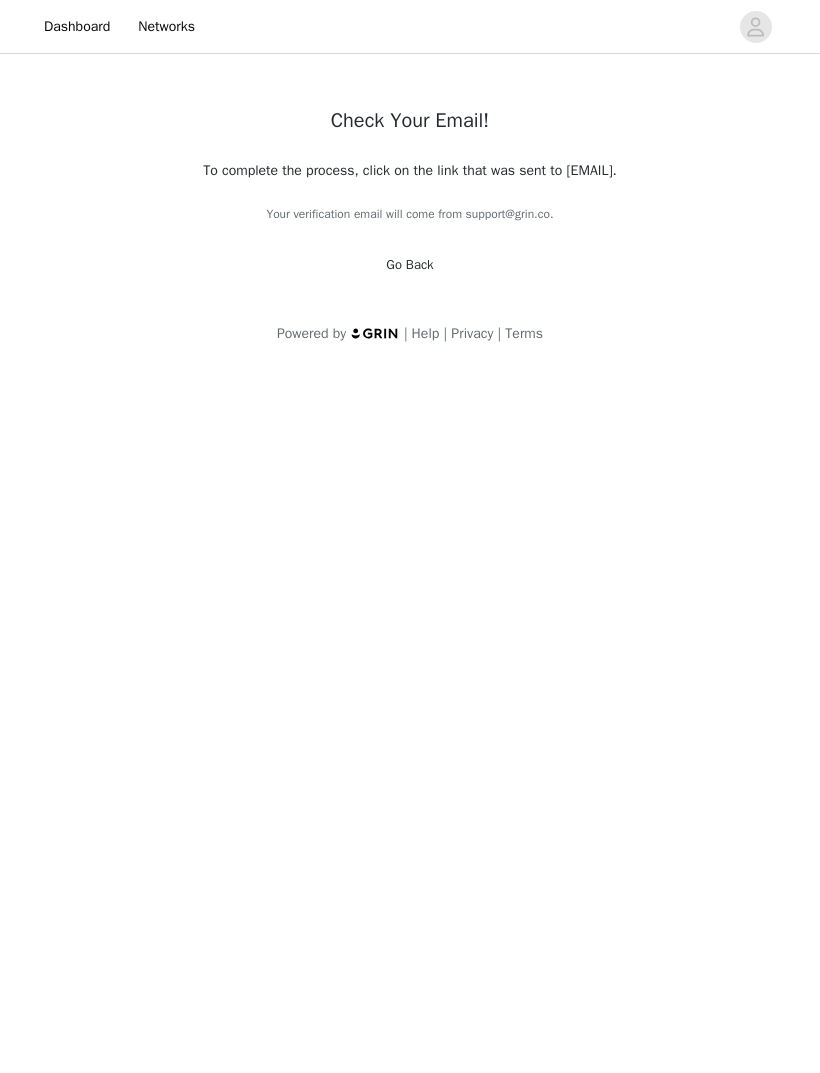 scroll, scrollTop: 0, scrollLeft: 0, axis: both 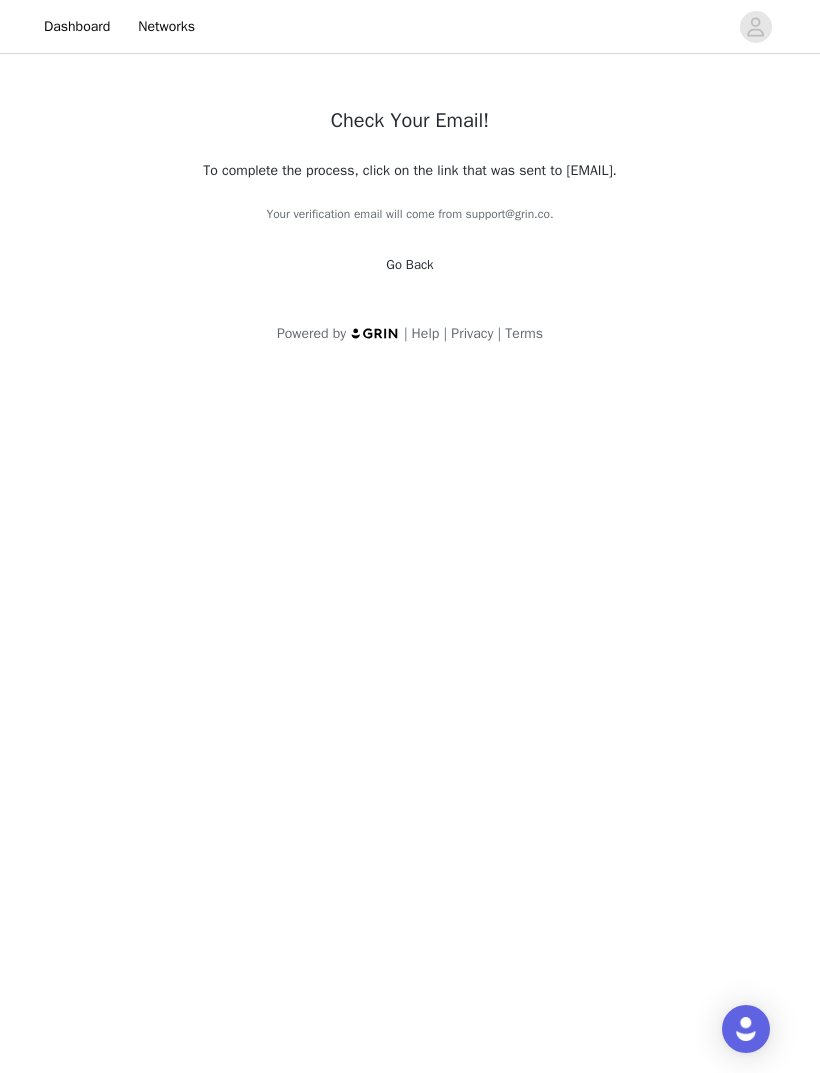 click 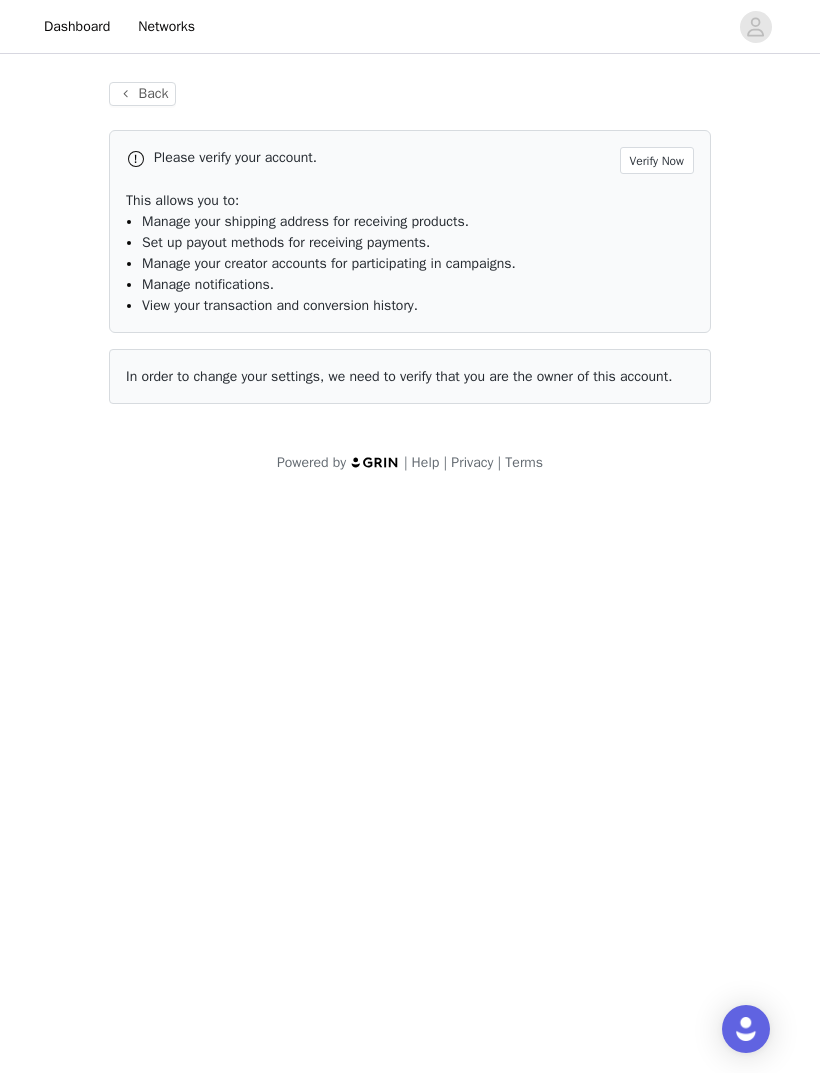 click on "Back" at bounding box center [142, 94] 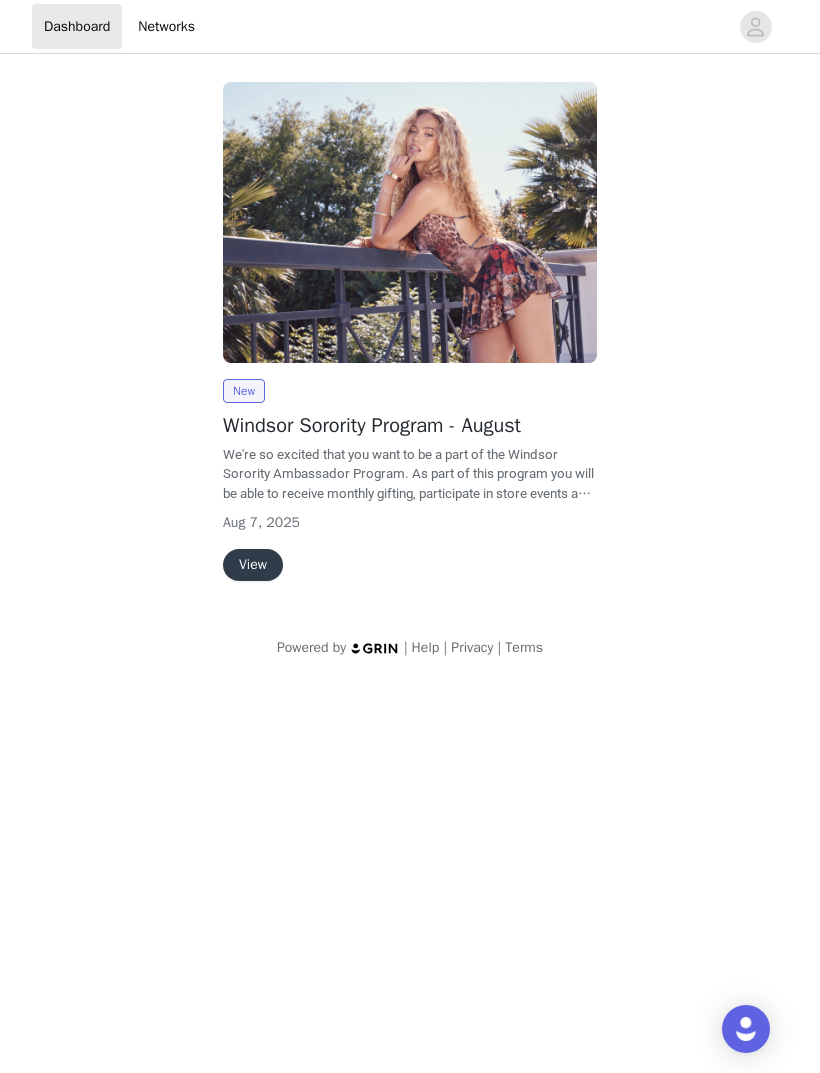 click on "New" at bounding box center [244, 391] 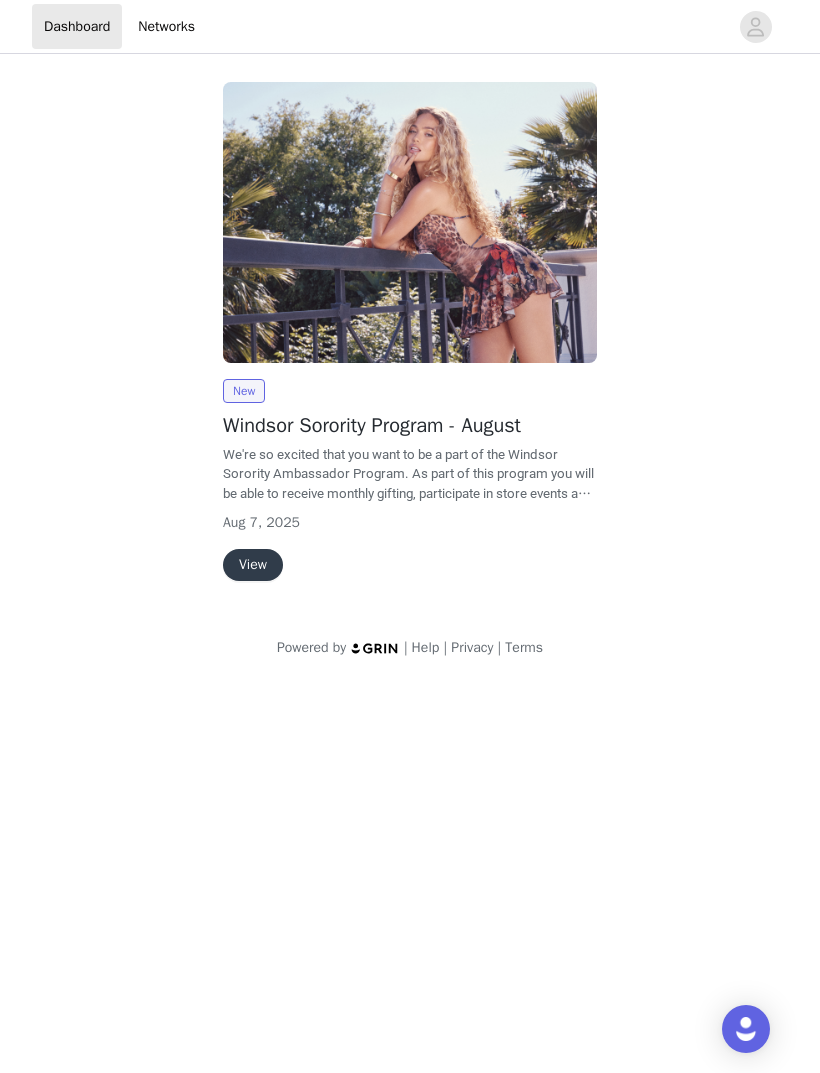 click on "New" at bounding box center [244, 391] 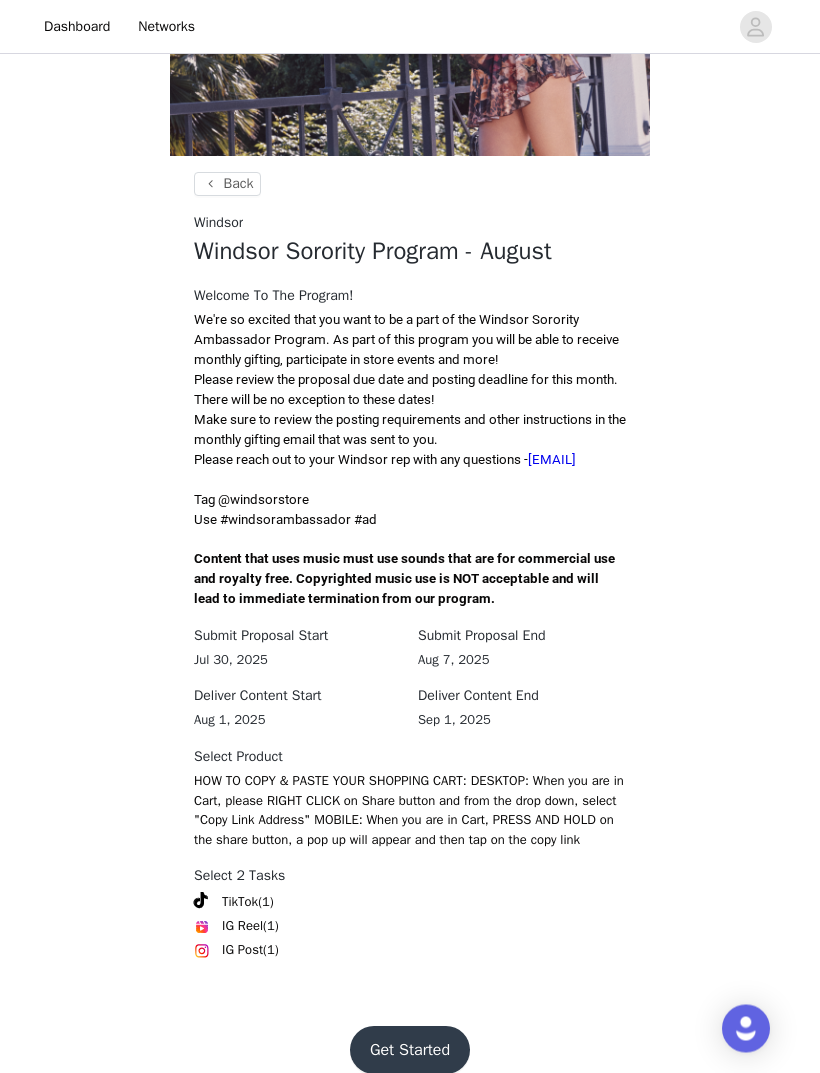 scroll, scrollTop: 221, scrollLeft: 0, axis: vertical 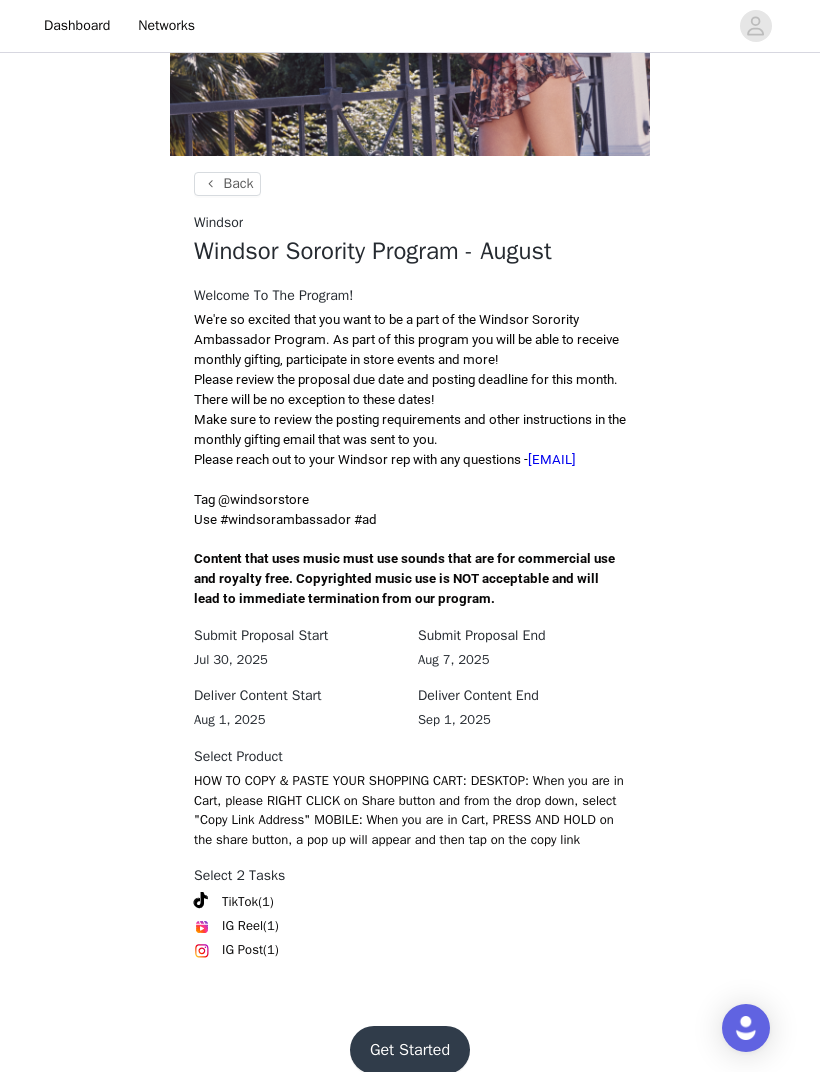 click on "Get Started" at bounding box center (410, 1051) 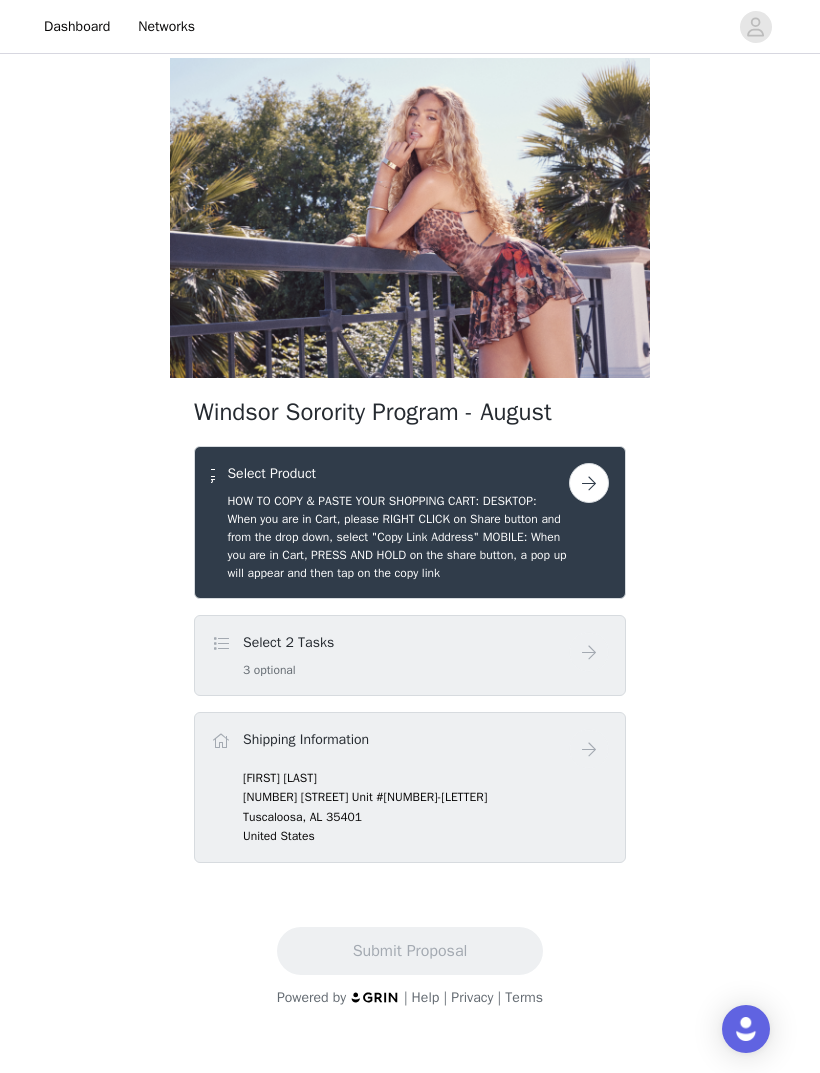 click at bounding box center [589, 483] 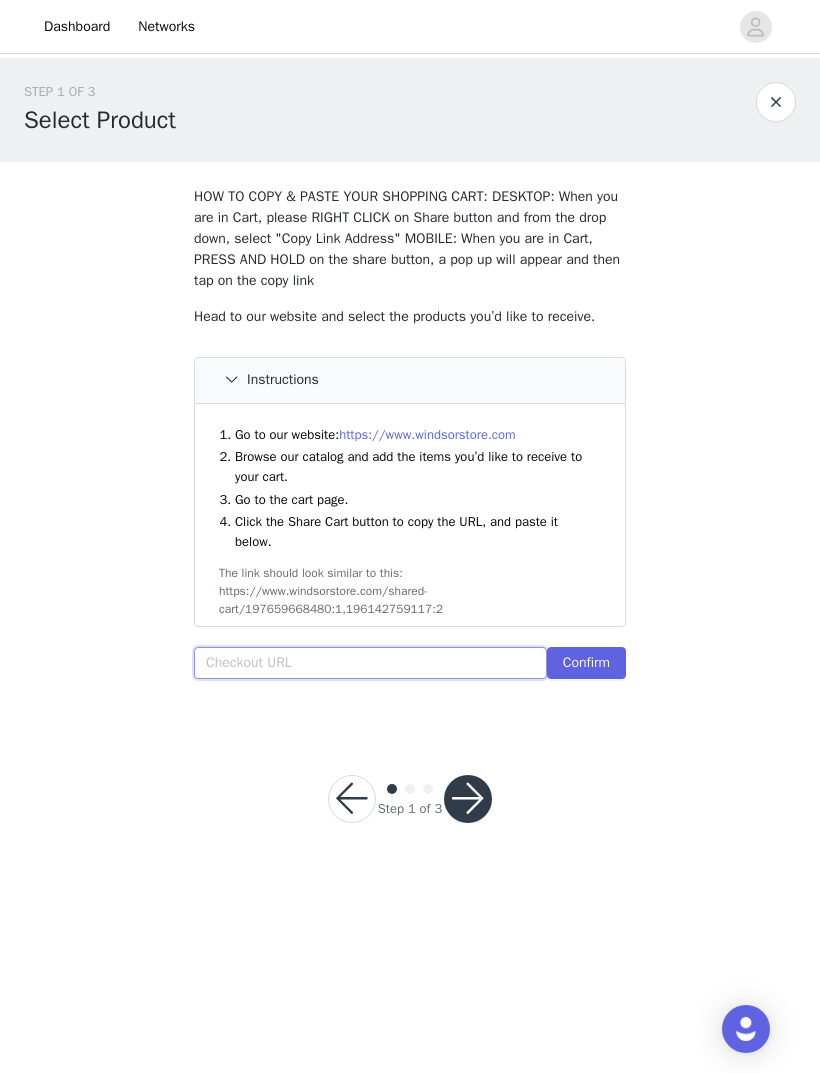 click at bounding box center (370, 663) 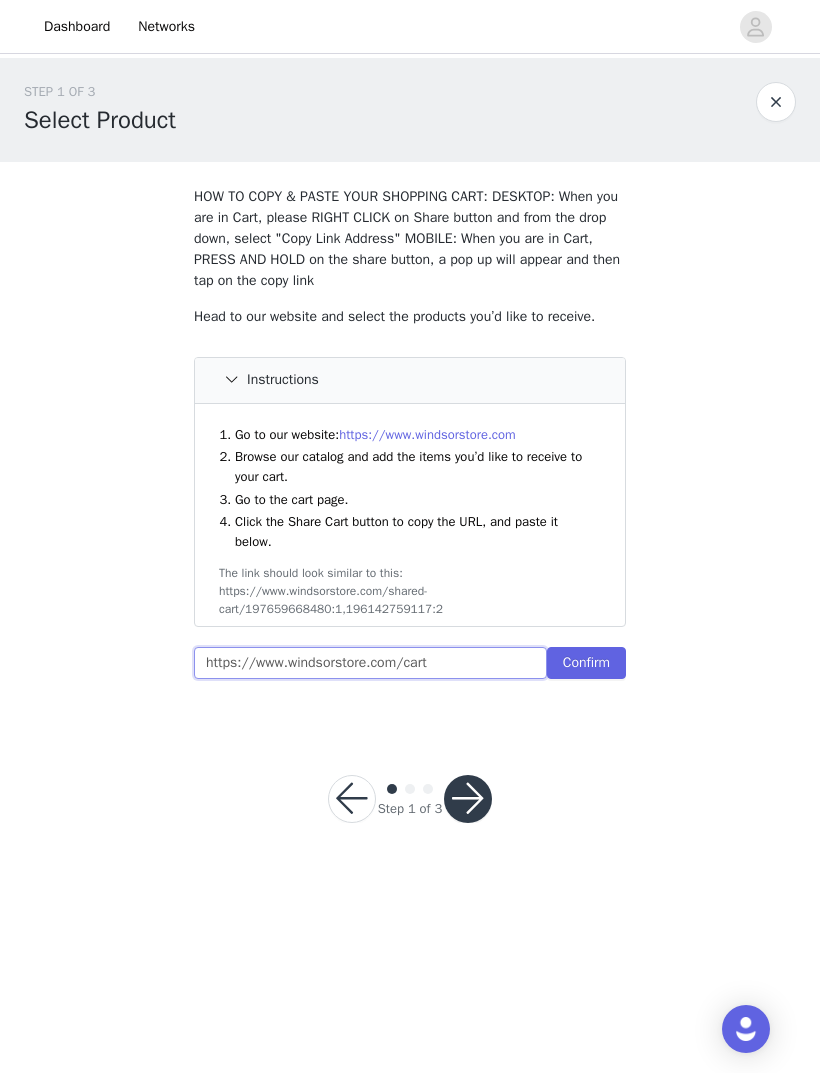 type on "https://www.windsorstore.com/cart" 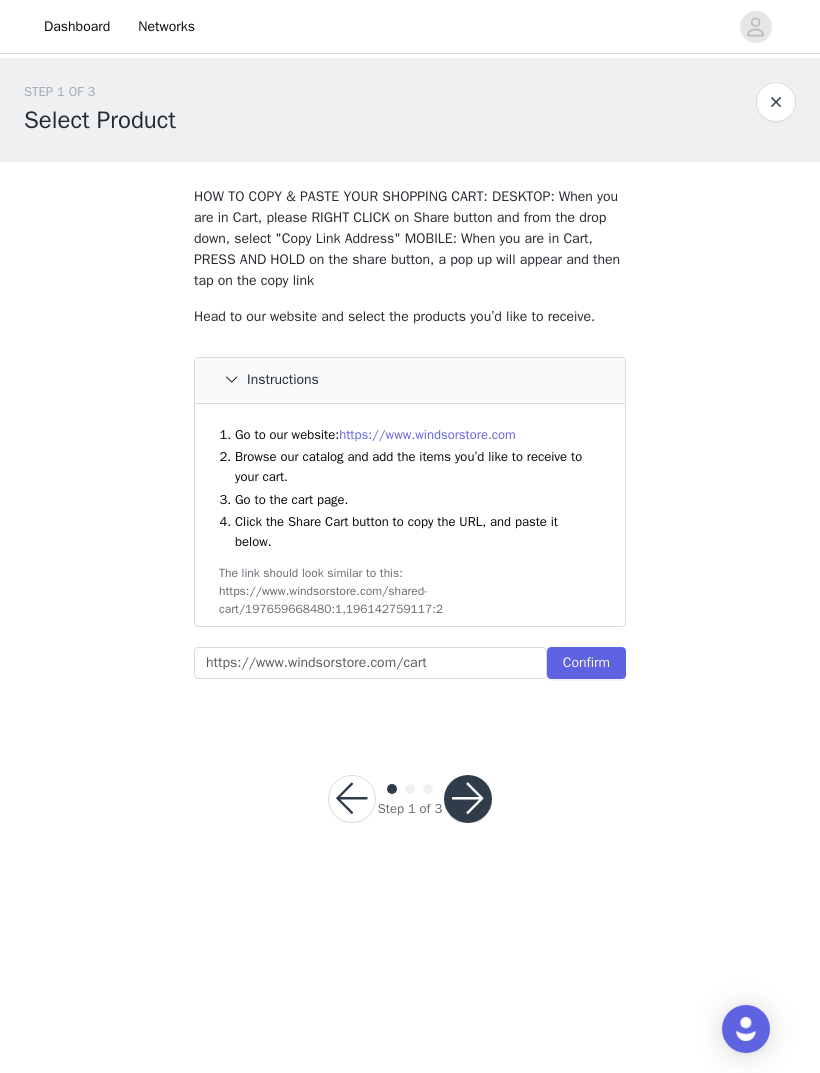 click on "Confirm" at bounding box center (586, 663) 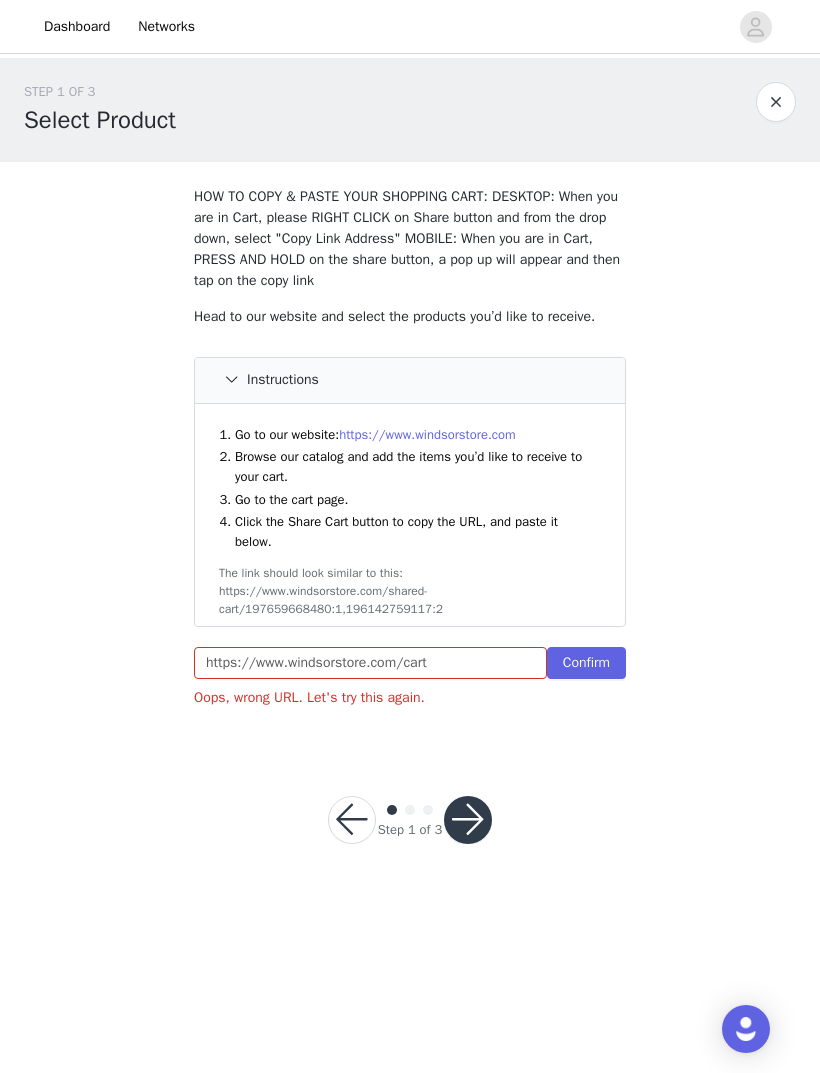 click at bounding box center [352, 820] 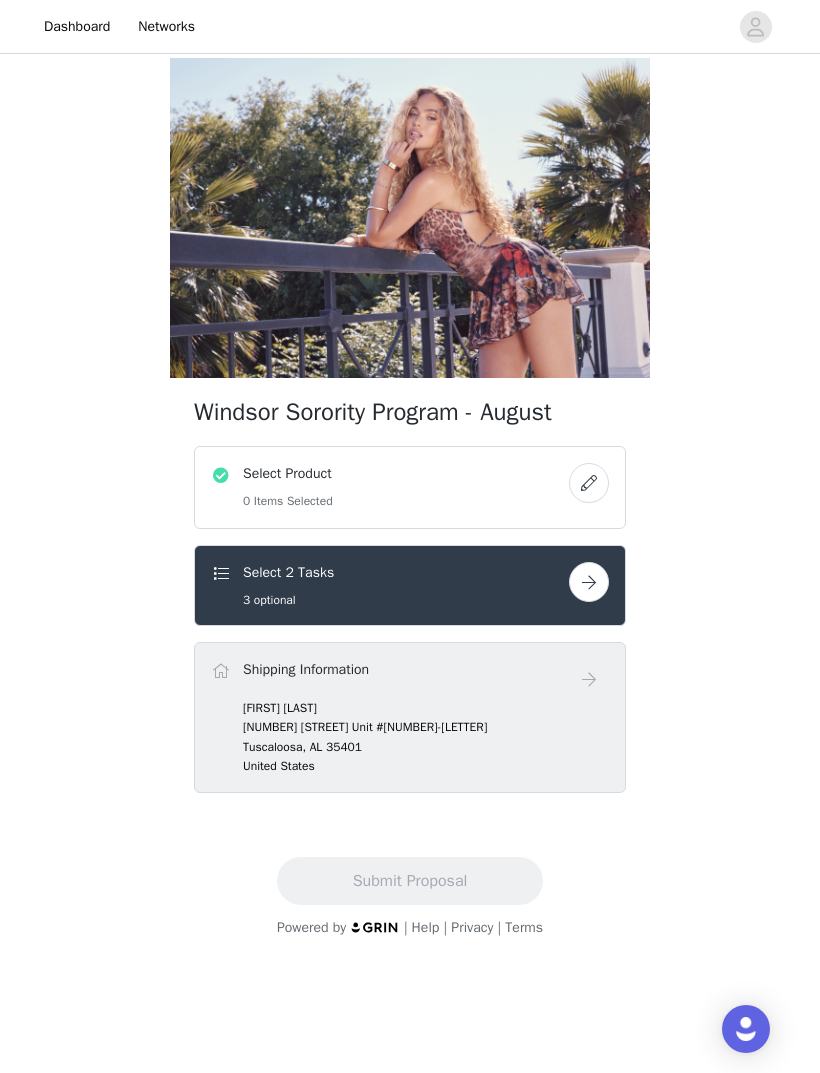 click at bounding box center (589, 483) 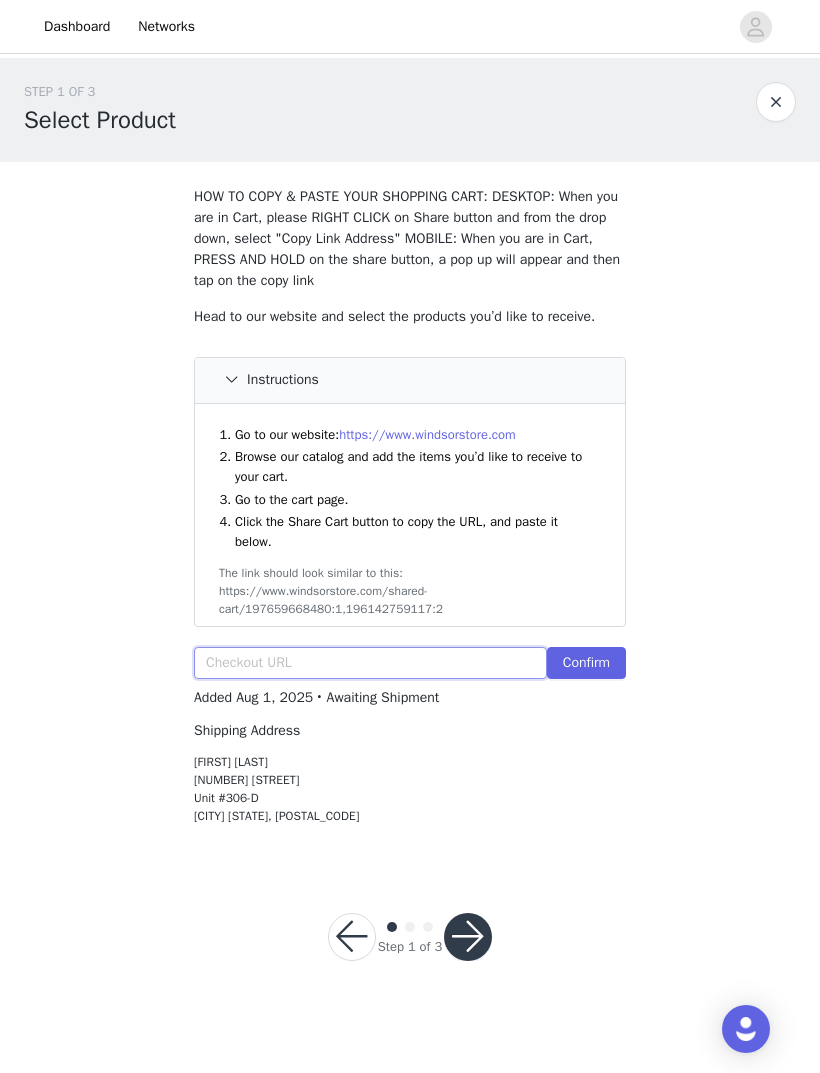 click at bounding box center [370, 663] 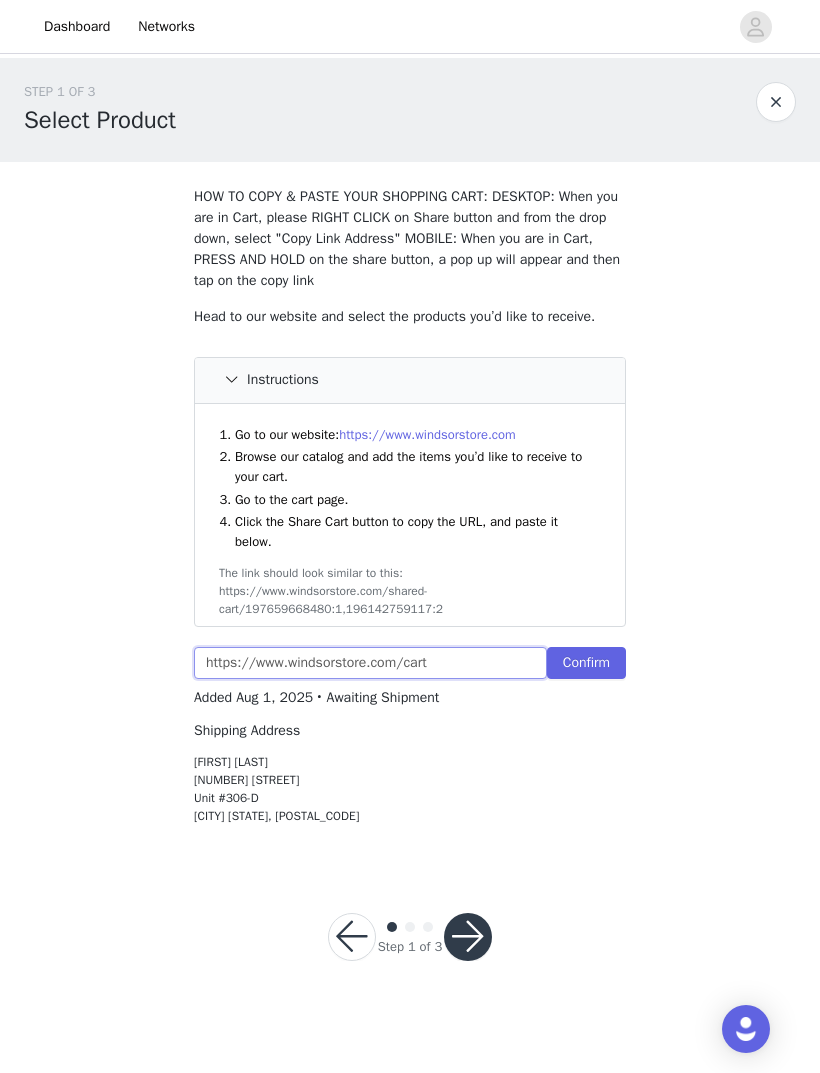 type on "https://www.windsorstore.com/cart" 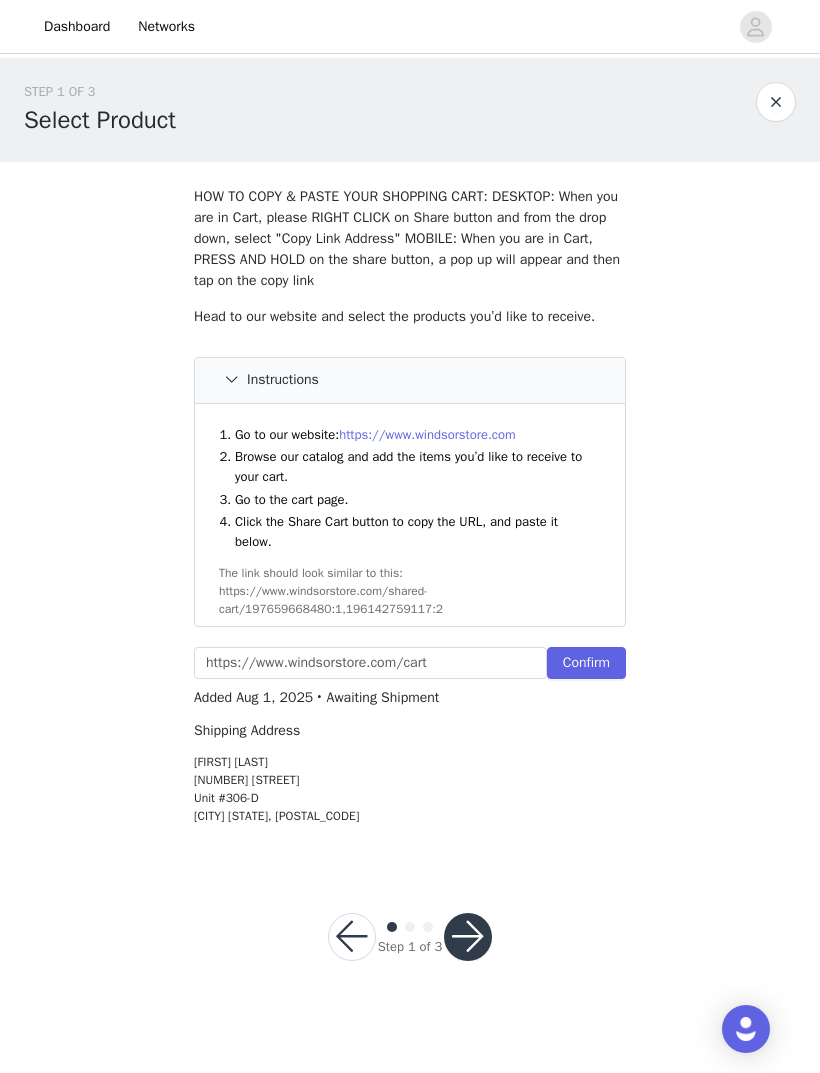 click on "Confirm" at bounding box center (586, 663) 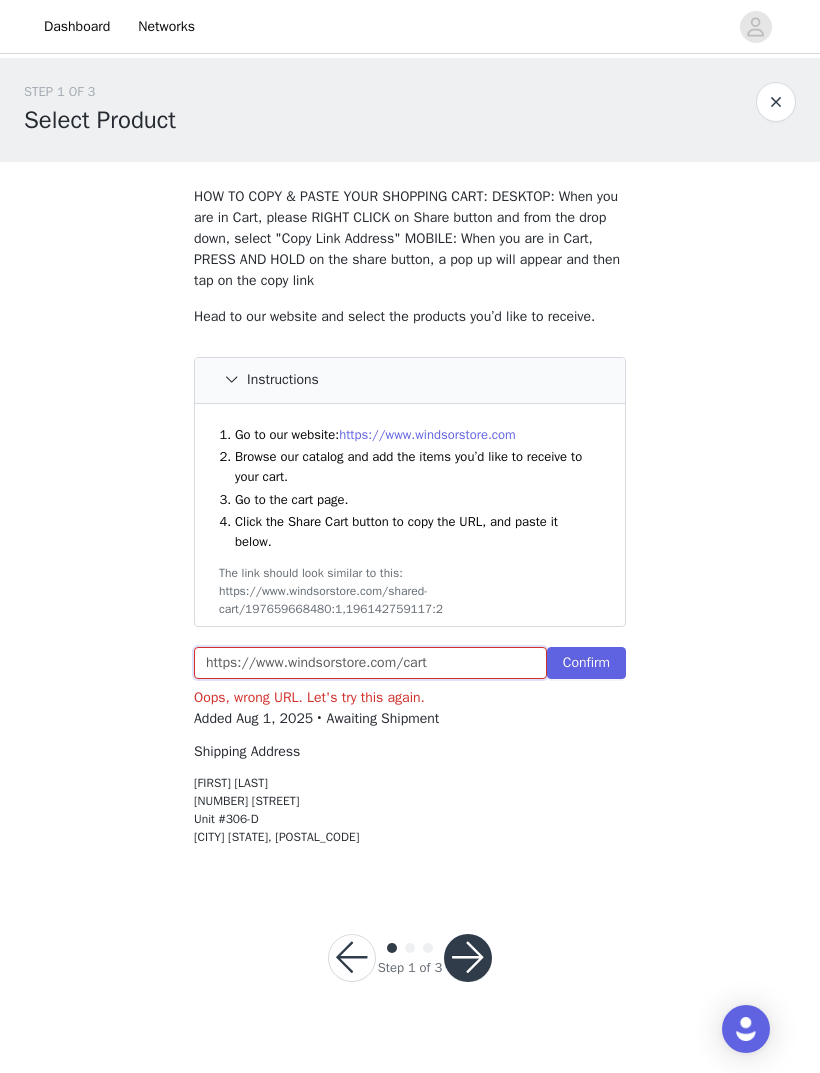 click on "https://www.windsorstore.com/cart" at bounding box center [370, 663] 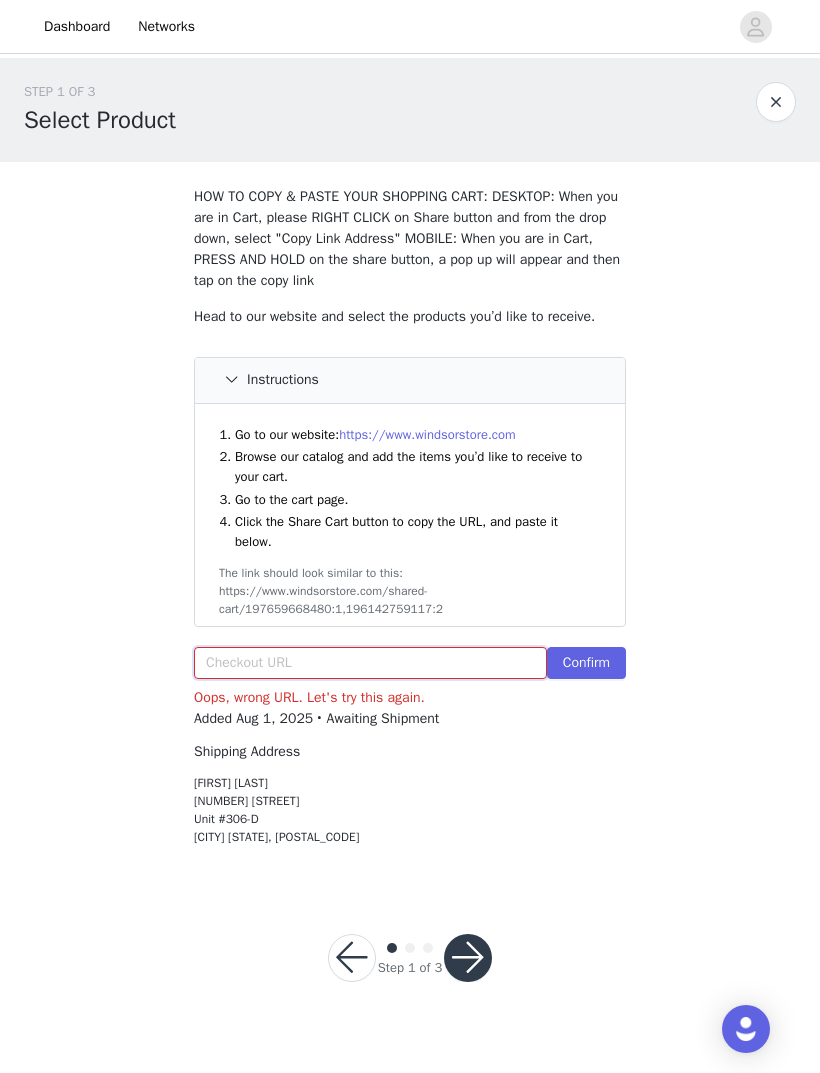 click at bounding box center [370, 663] 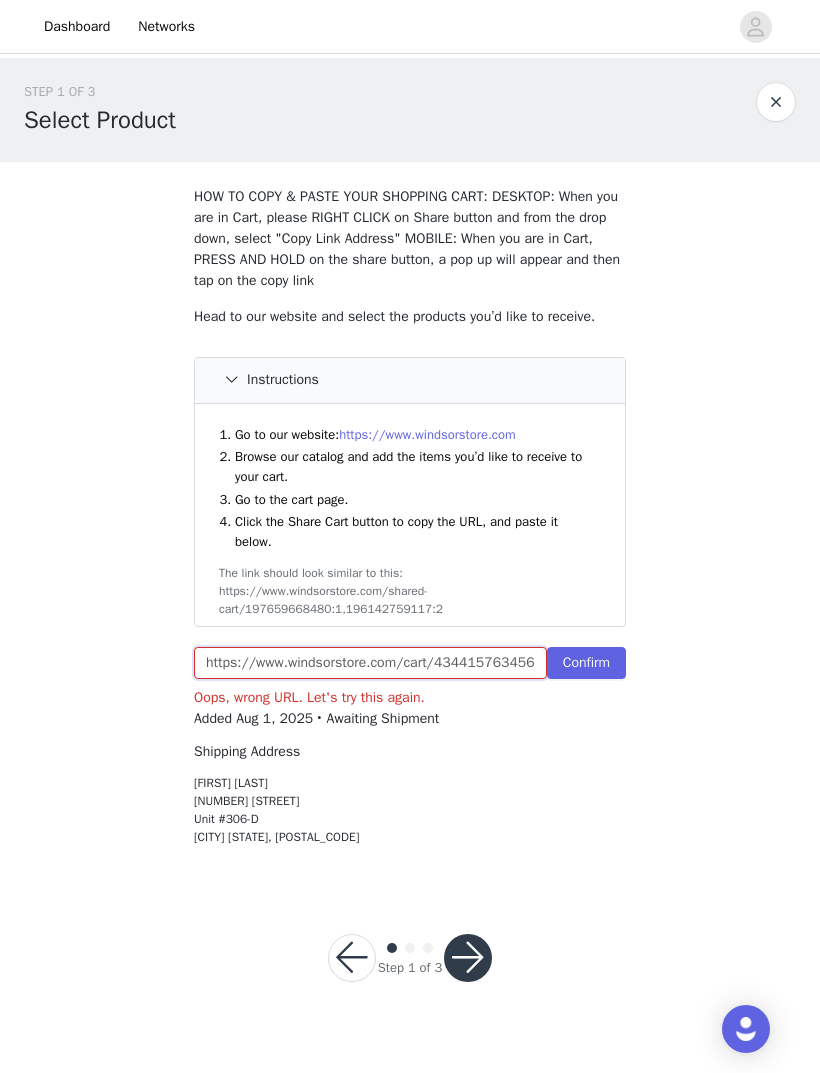 type on "https://www.windsorstore.com/cart/43441576345651:1,43446240739379:1,42860194332723:1,39376494493747:1,40599539646515:1,42759296647219:1,43360621264947:1" 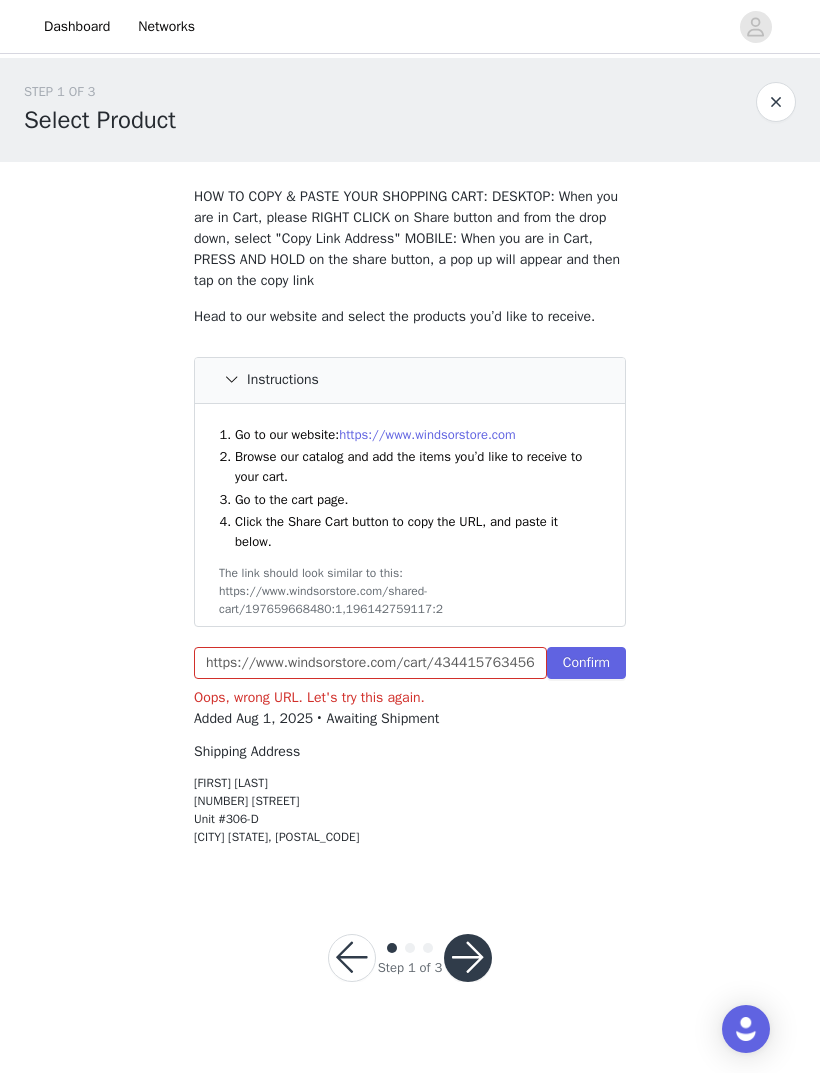 click on "Confirm" at bounding box center (586, 663) 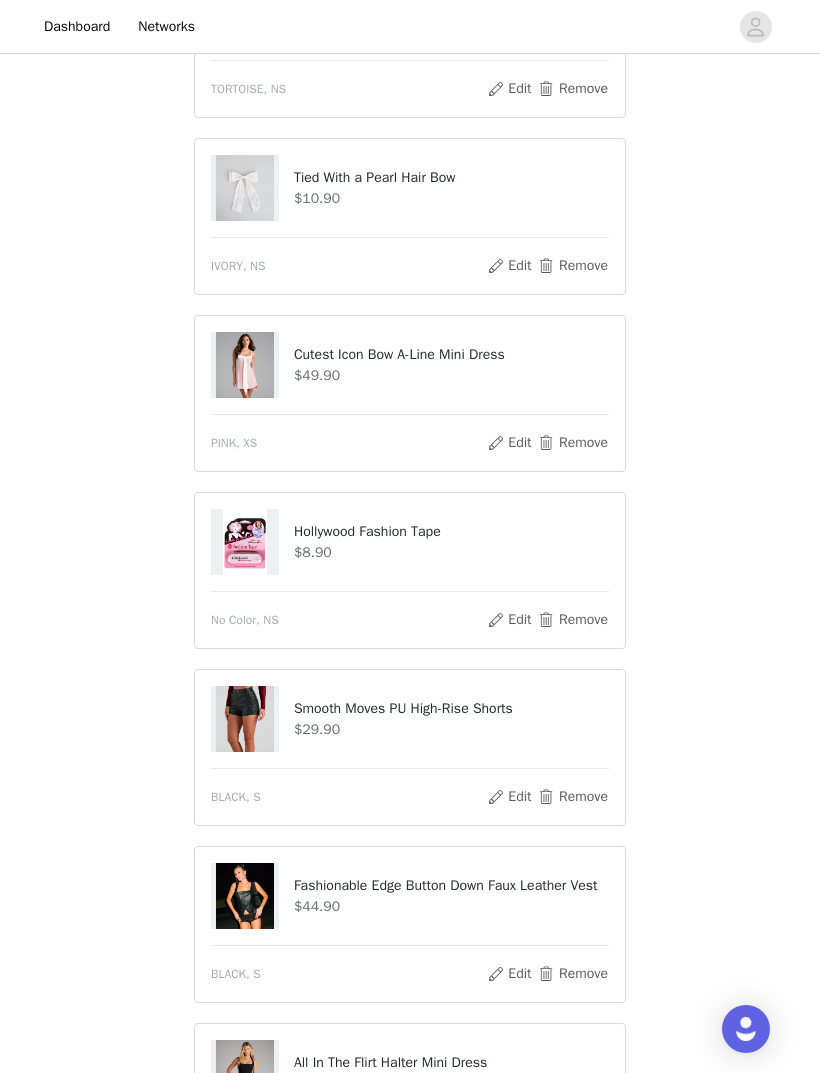 scroll, scrollTop: 1102, scrollLeft: 0, axis: vertical 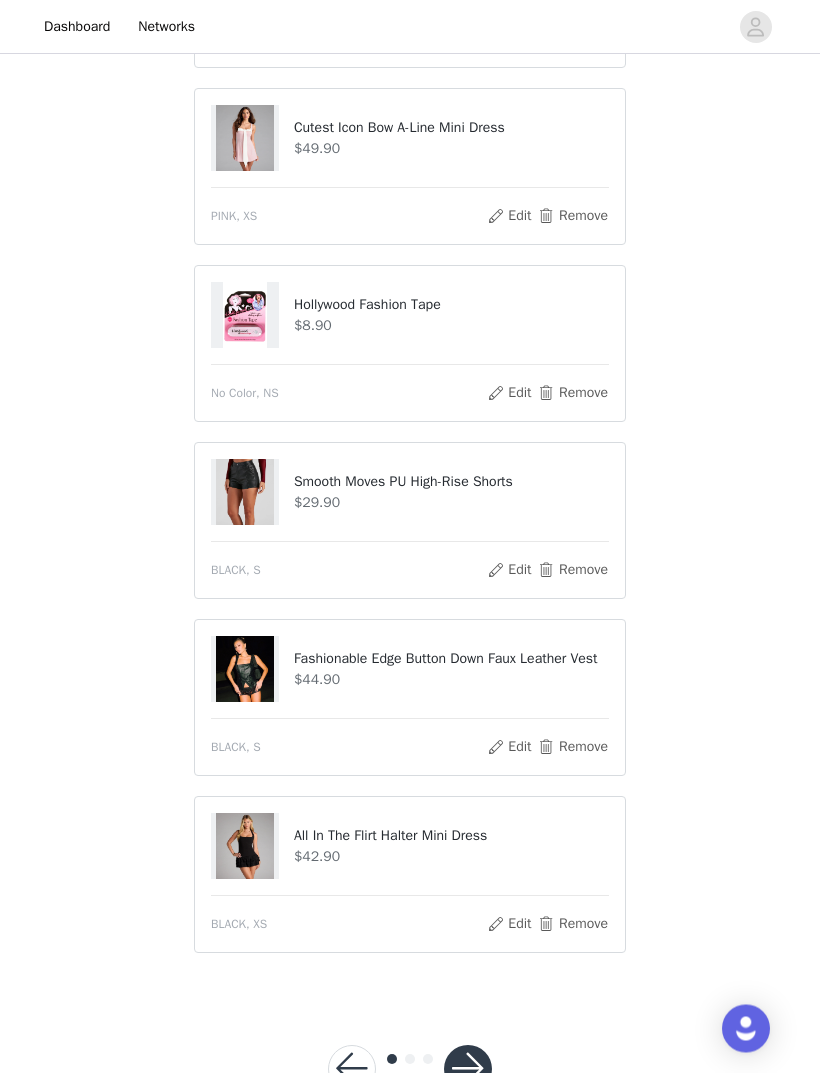 click at bounding box center [468, 1070] 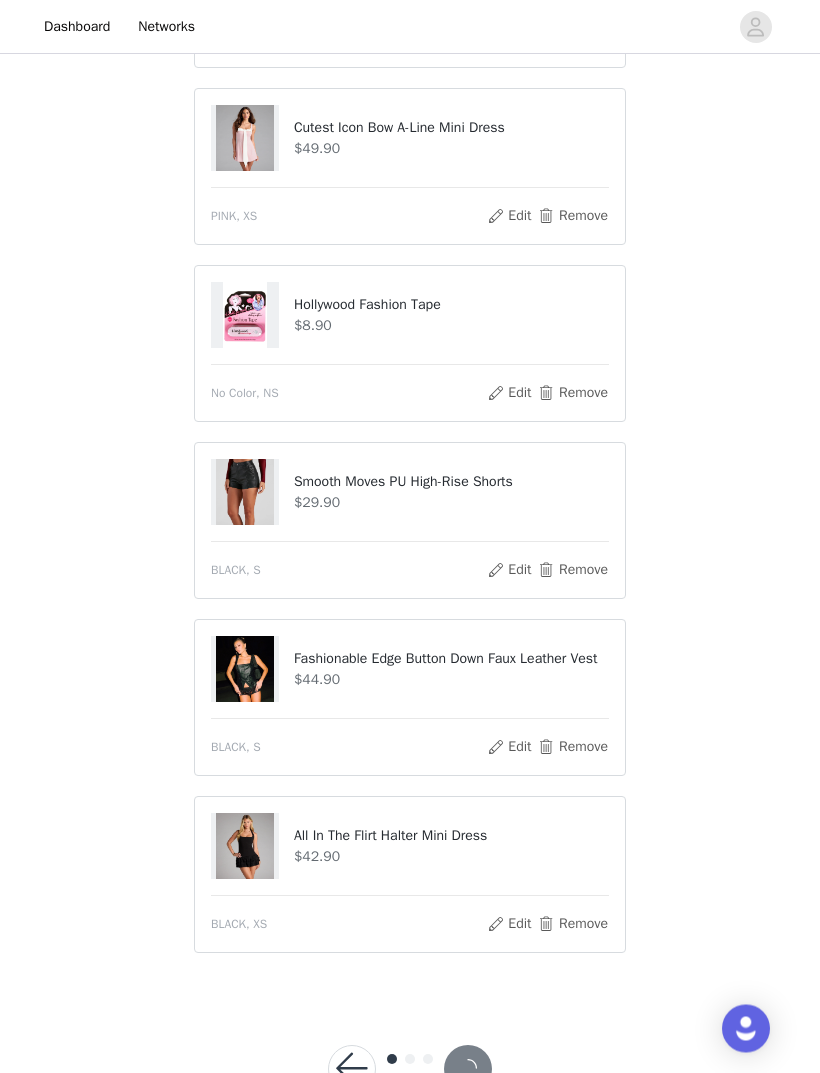 scroll, scrollTop: 1102, scrollLeft: 0, axis: vertical 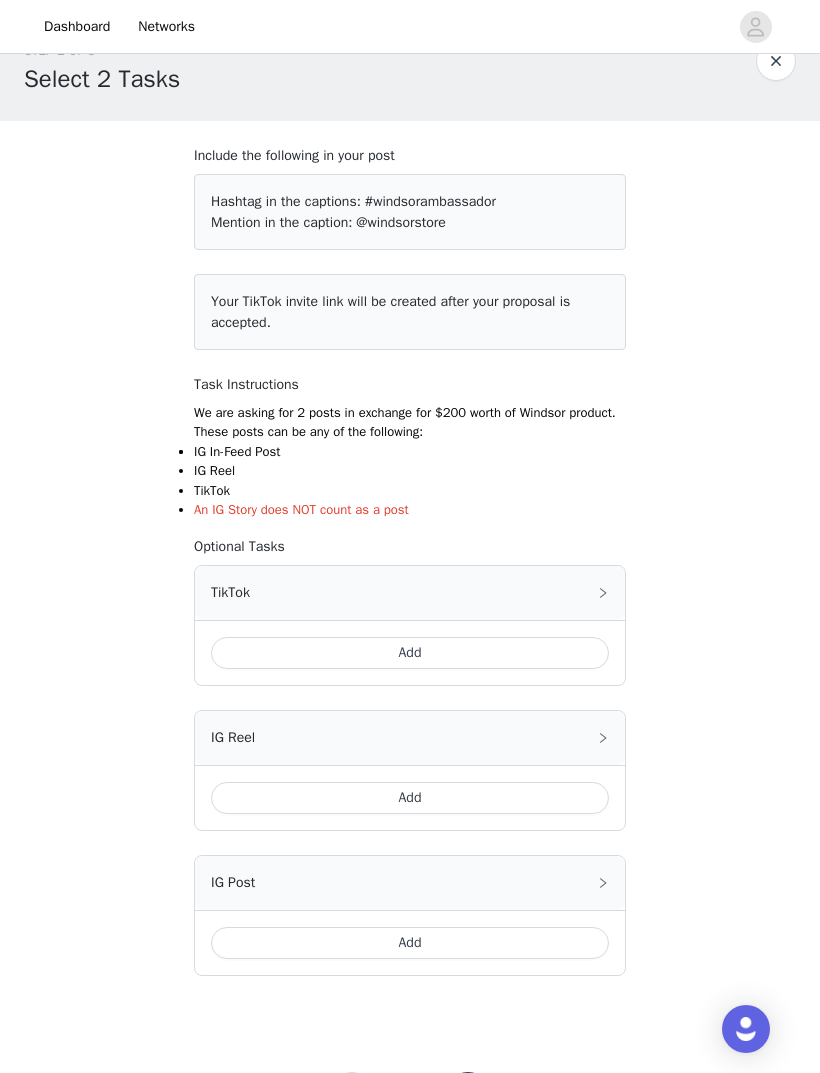 click on "Add" at bounding box center (410, 653) 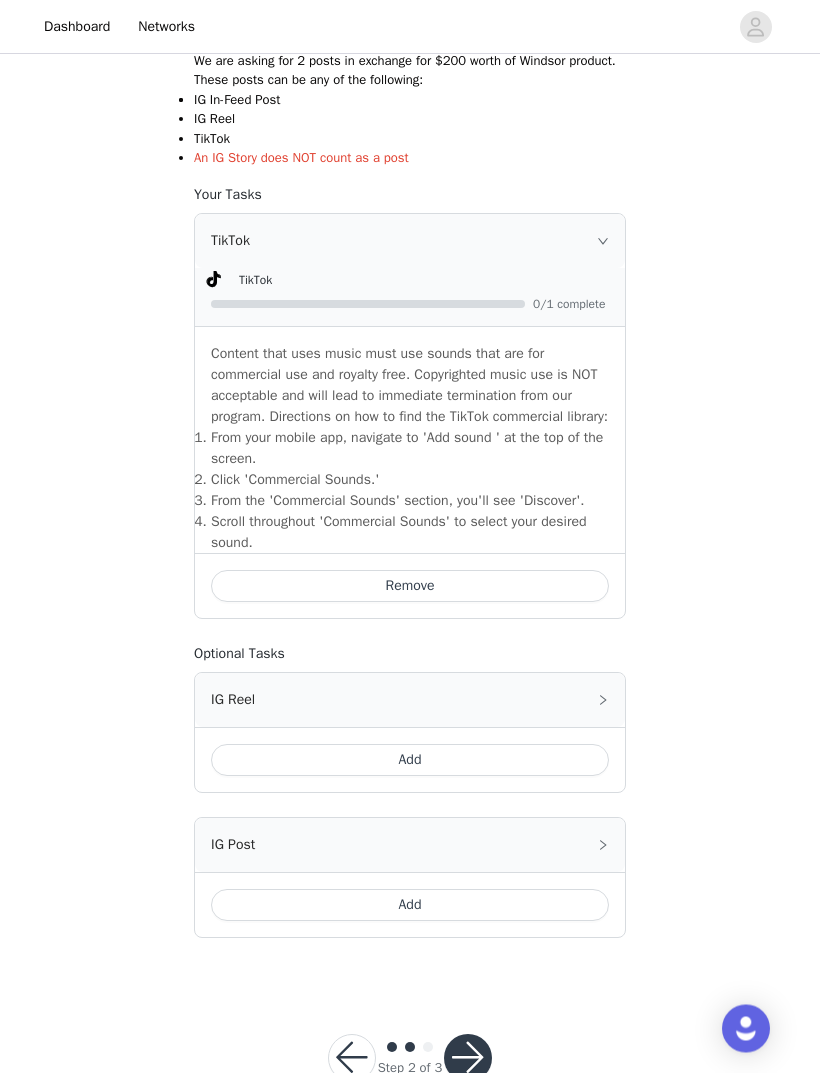 scroll, scrollTop: 401, scrollLeft: 0, axis: vertical 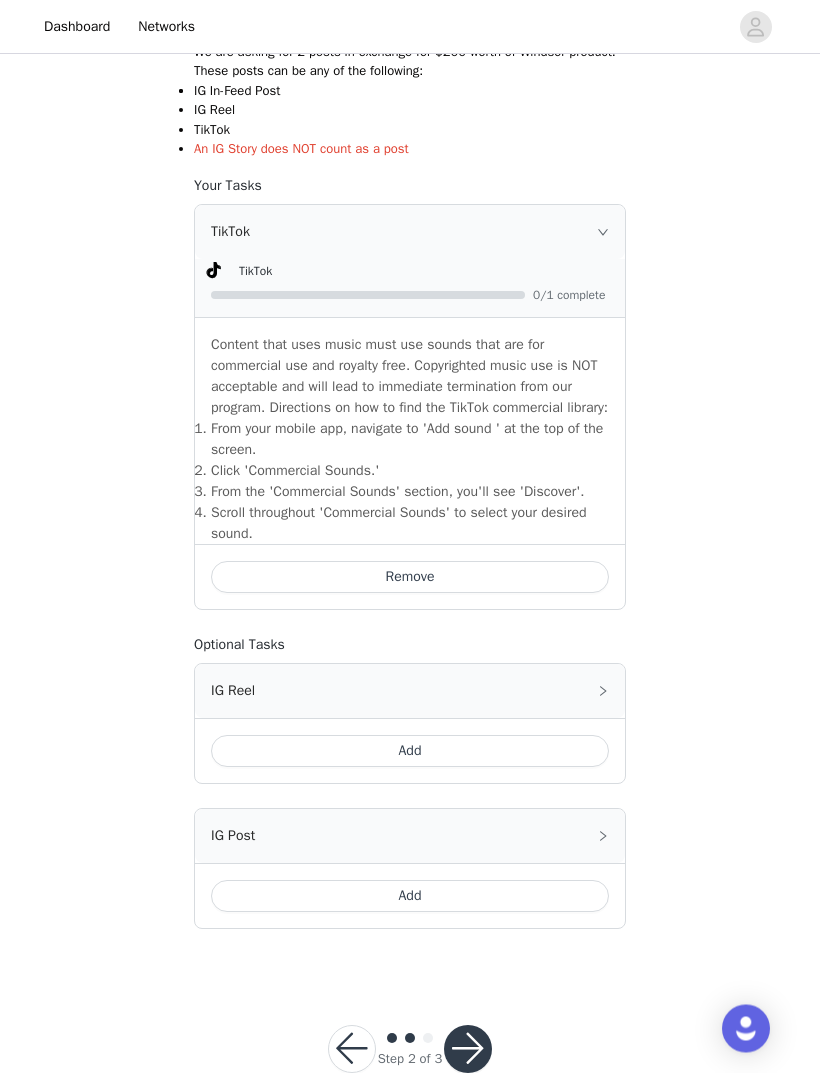 click at bounding box center [468, 1050] 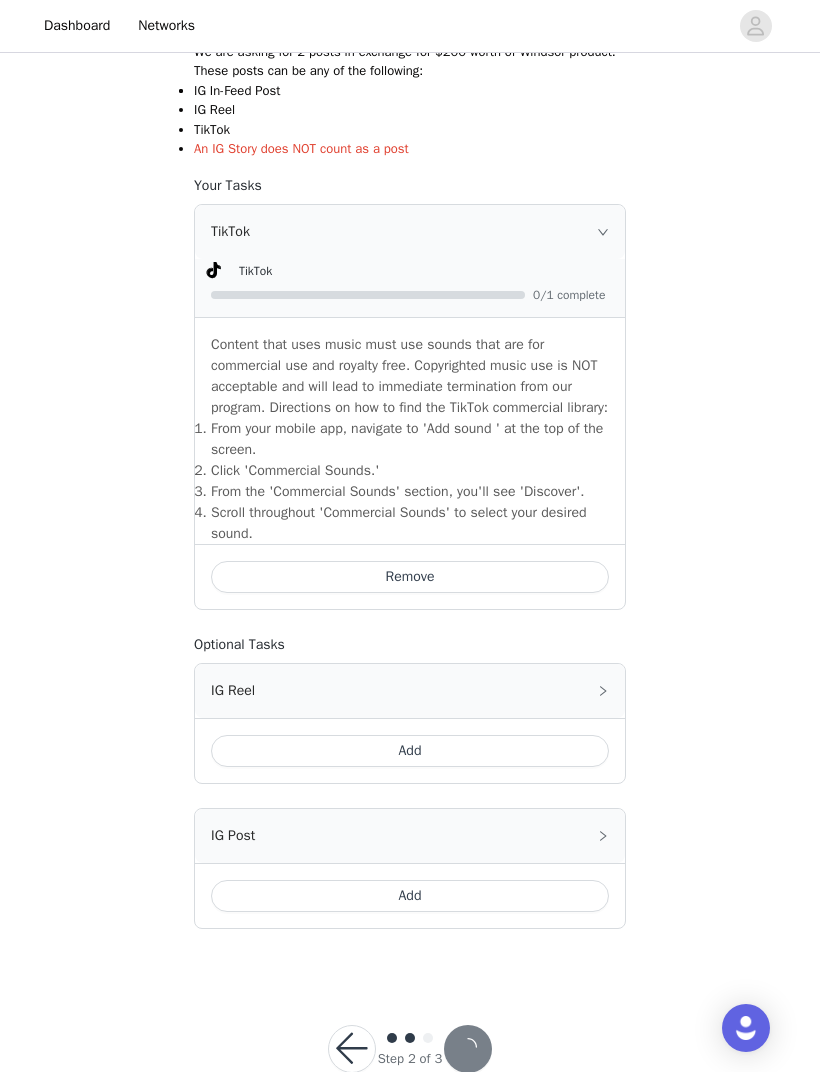 scroll, scrollTop: 0, scrollLeft: 0, axis: both 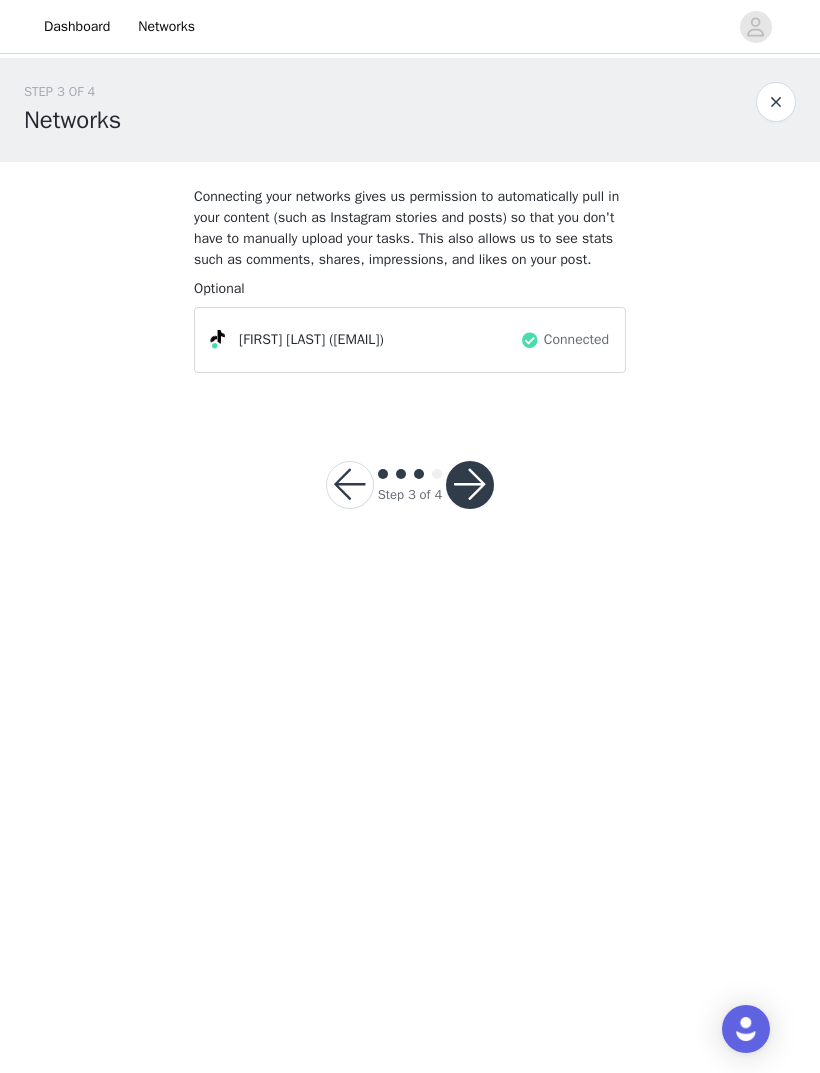 click at bounding box center [470, 485] 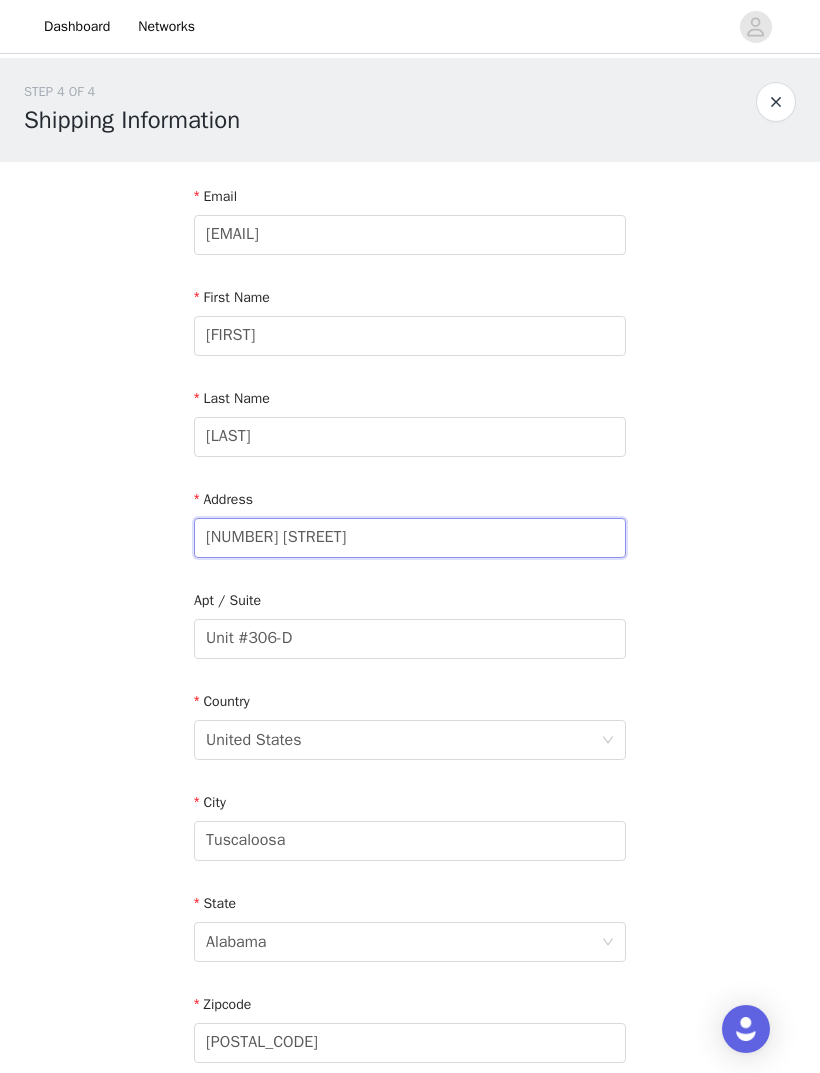 click on "[NUMBER] [STREET]" at bounding box center [410, 538] 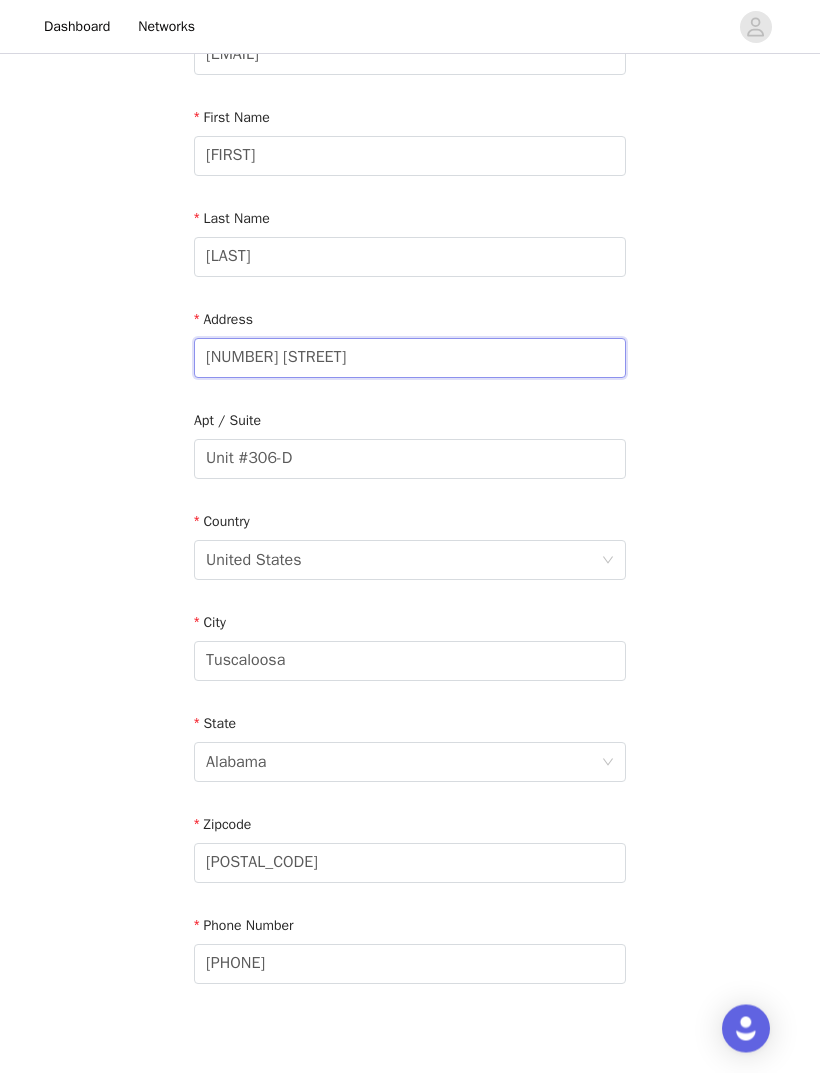 scroll, scrollTop: 224, scrollLeft: 0, axis: vertical 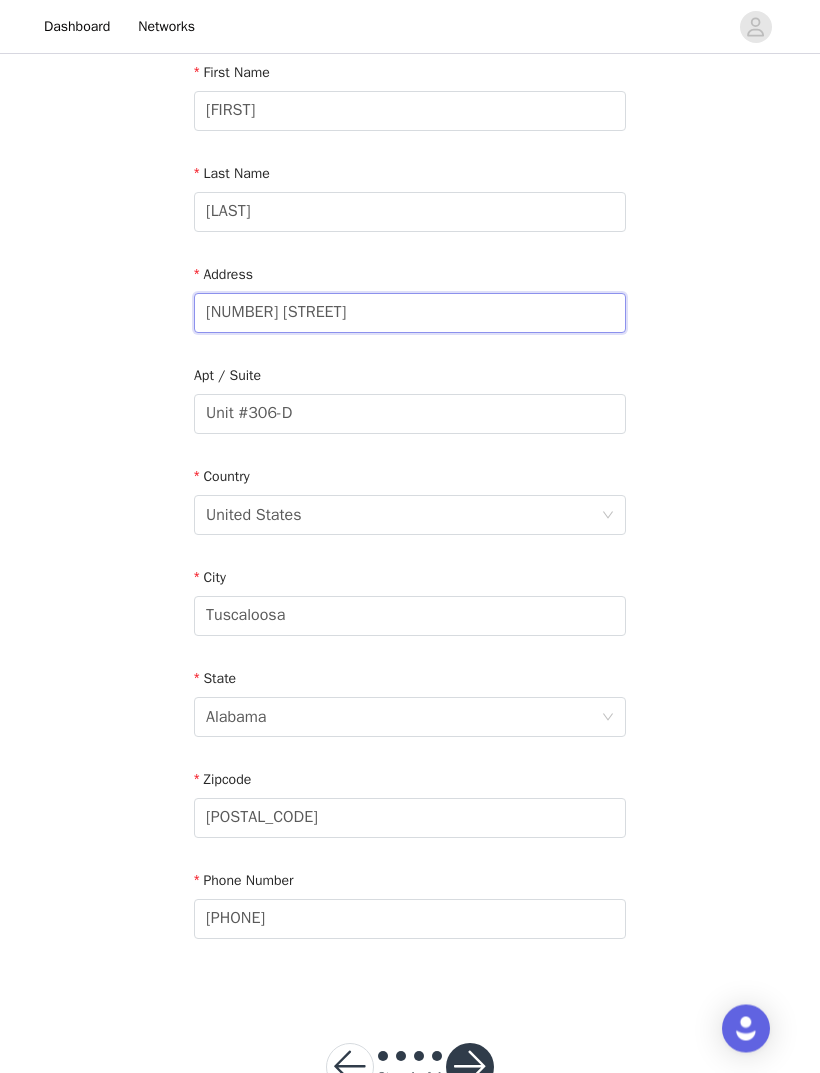 type on "[NUMBER] [STREET]" 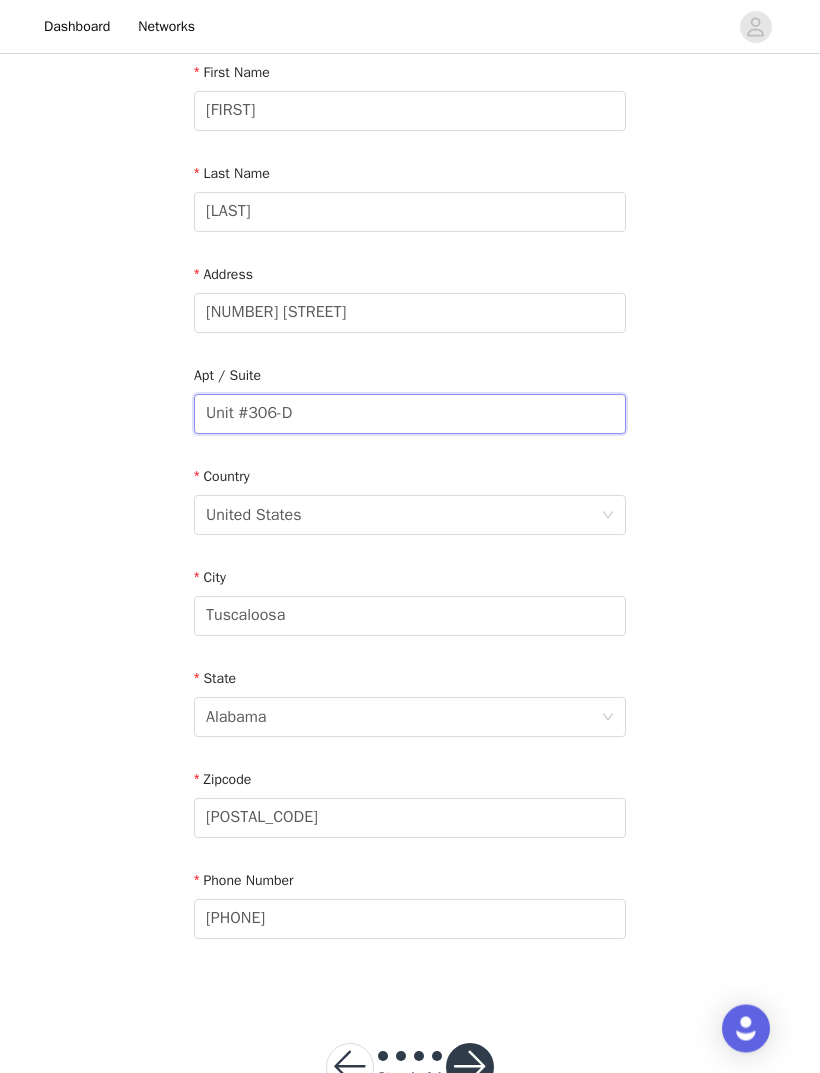 click on "Unit #306-D" at bounding box center [410, 415] 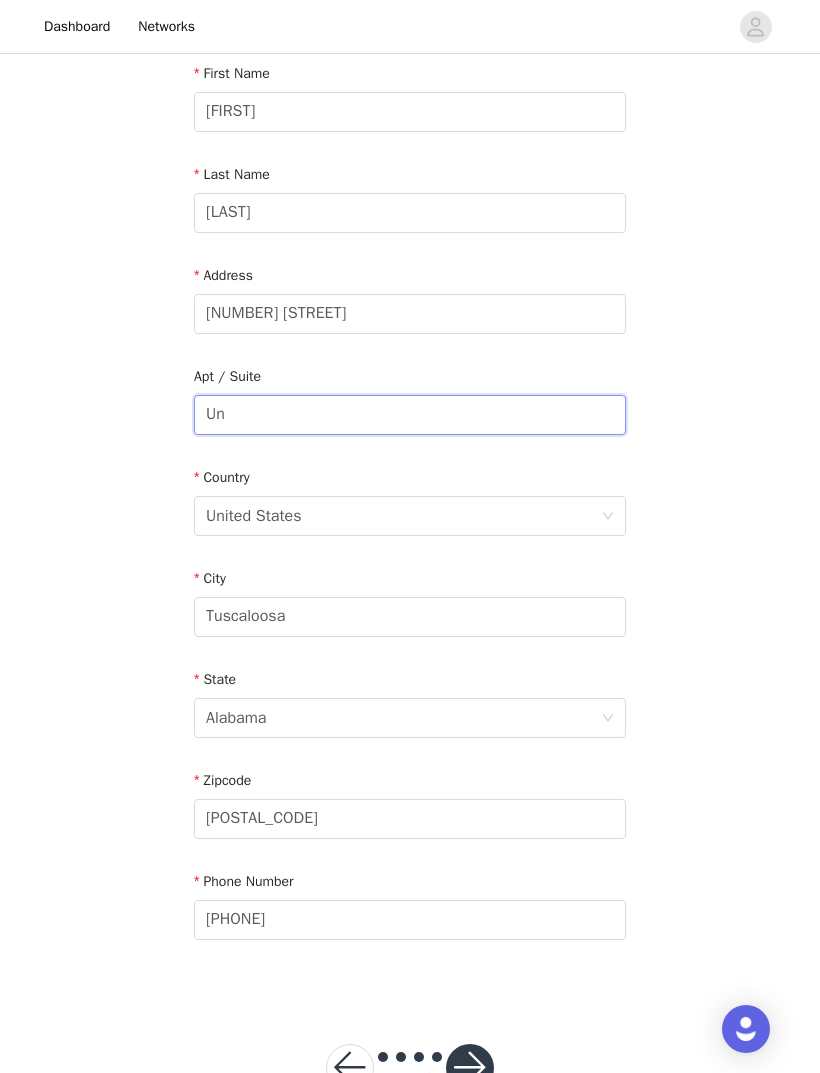 type on "U" 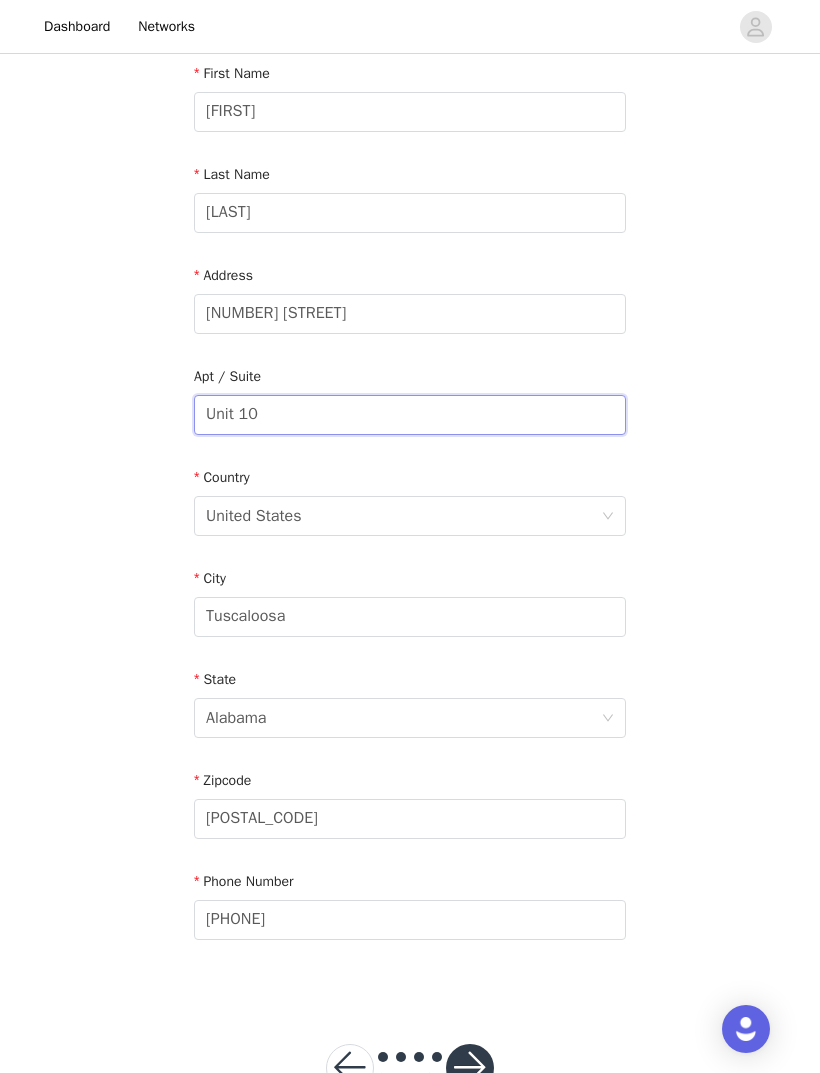 type on "Unit 10" 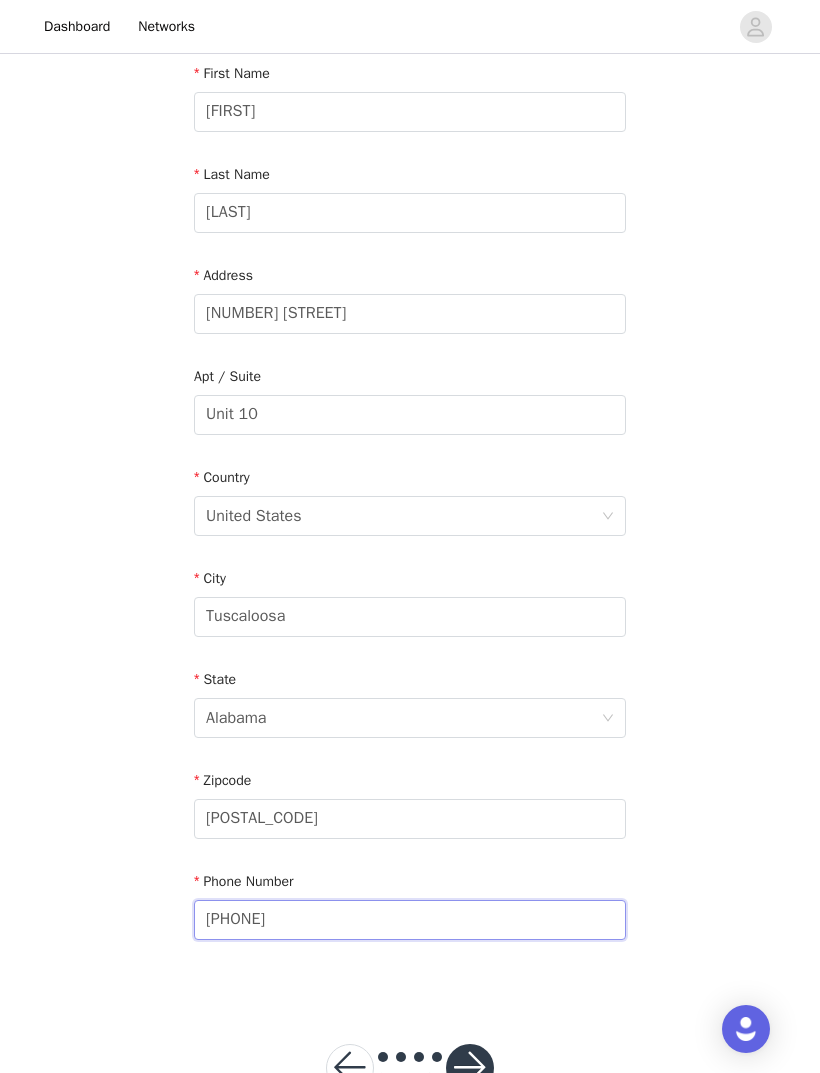 click on "[PHONE]" at bounding box center (410, 920) 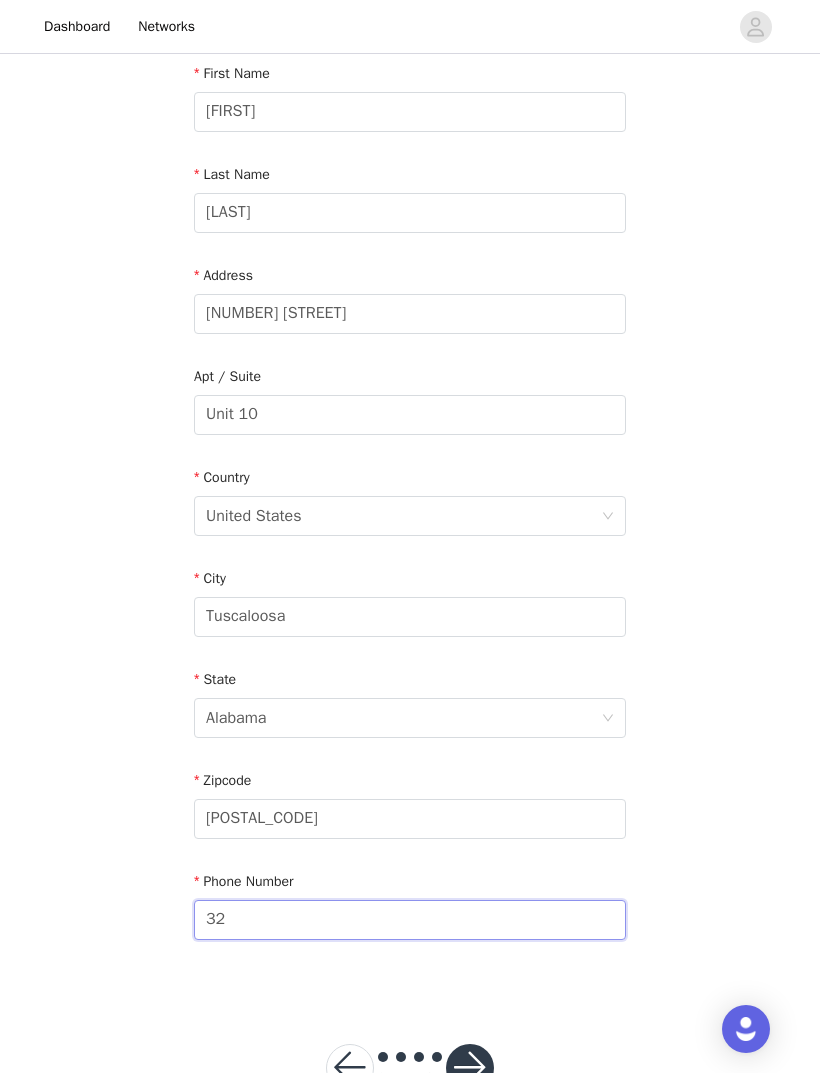 type on "3" 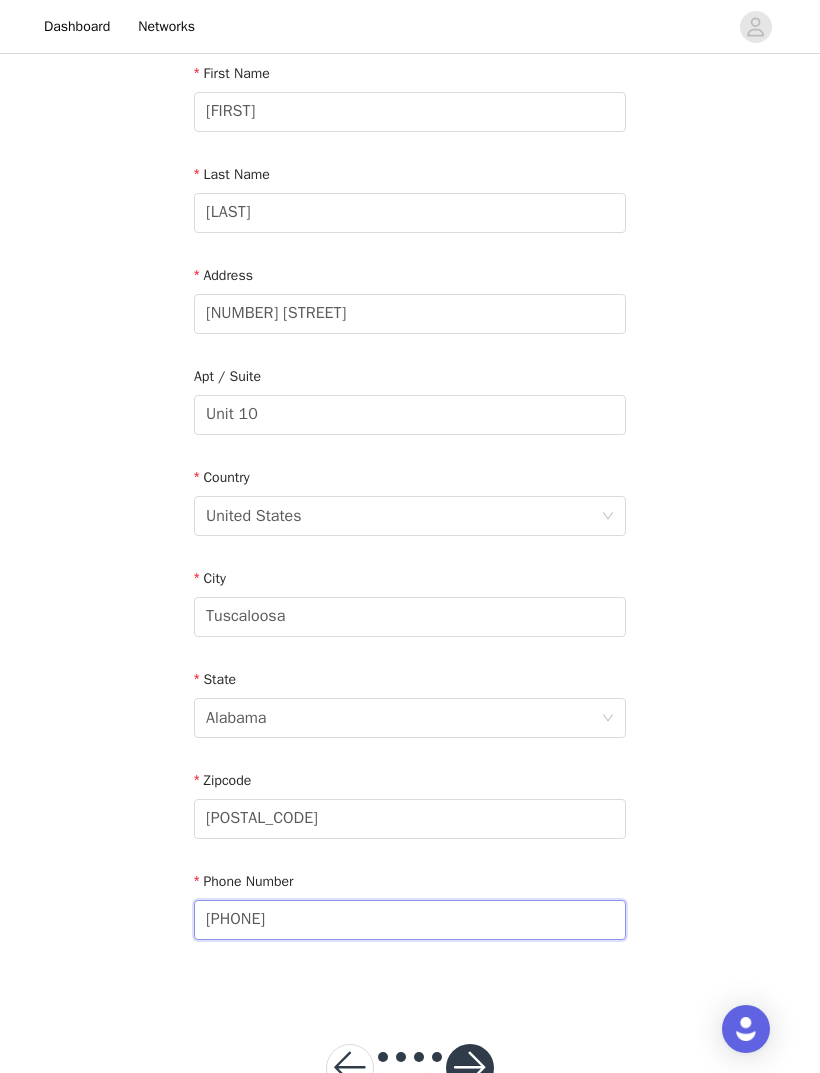 type on "[PHONE]" 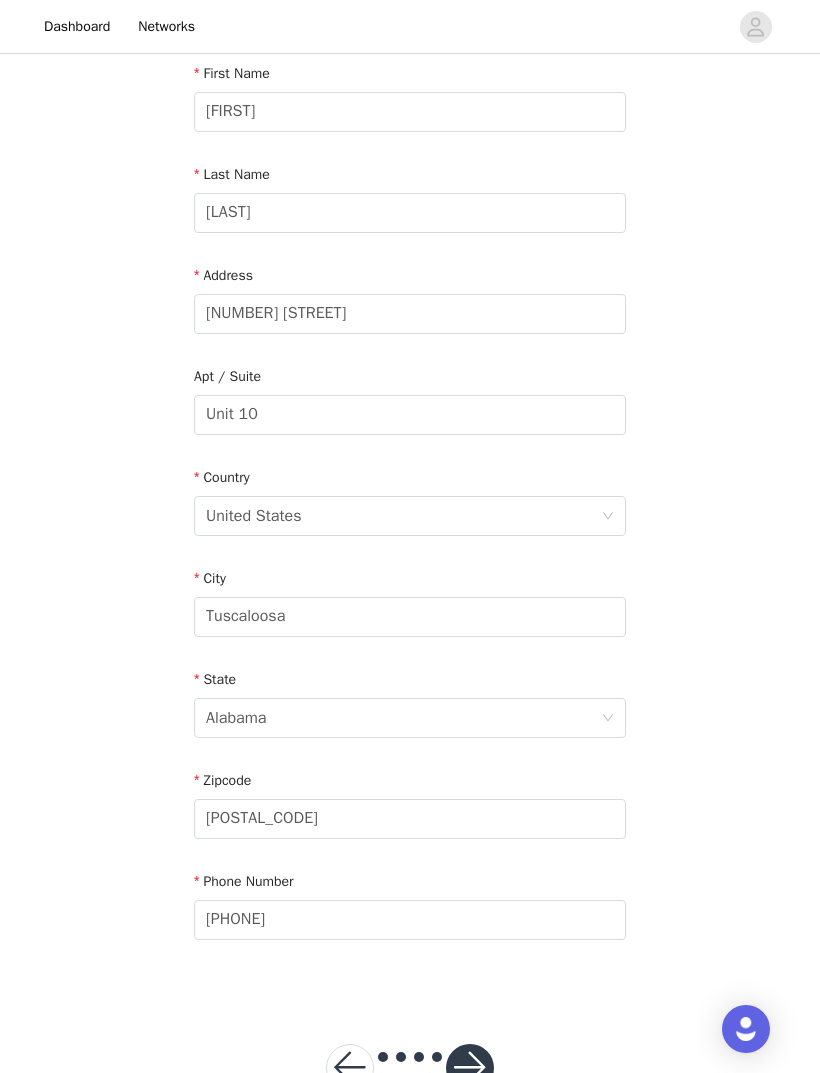 click on "STEP 4 OF 4
Shipping Information
Email [EMAIL]   First Name [FIRST]   Last Name [LAST]   Address [NUMBER] [STREET]   Apt / Suite [NUMBER]   Country
United States
City [CITY]   State
[STATE]
Zipcode [POSTAL_CODE]   Phone Number [PHONE]" at bounding box center (410, 415) 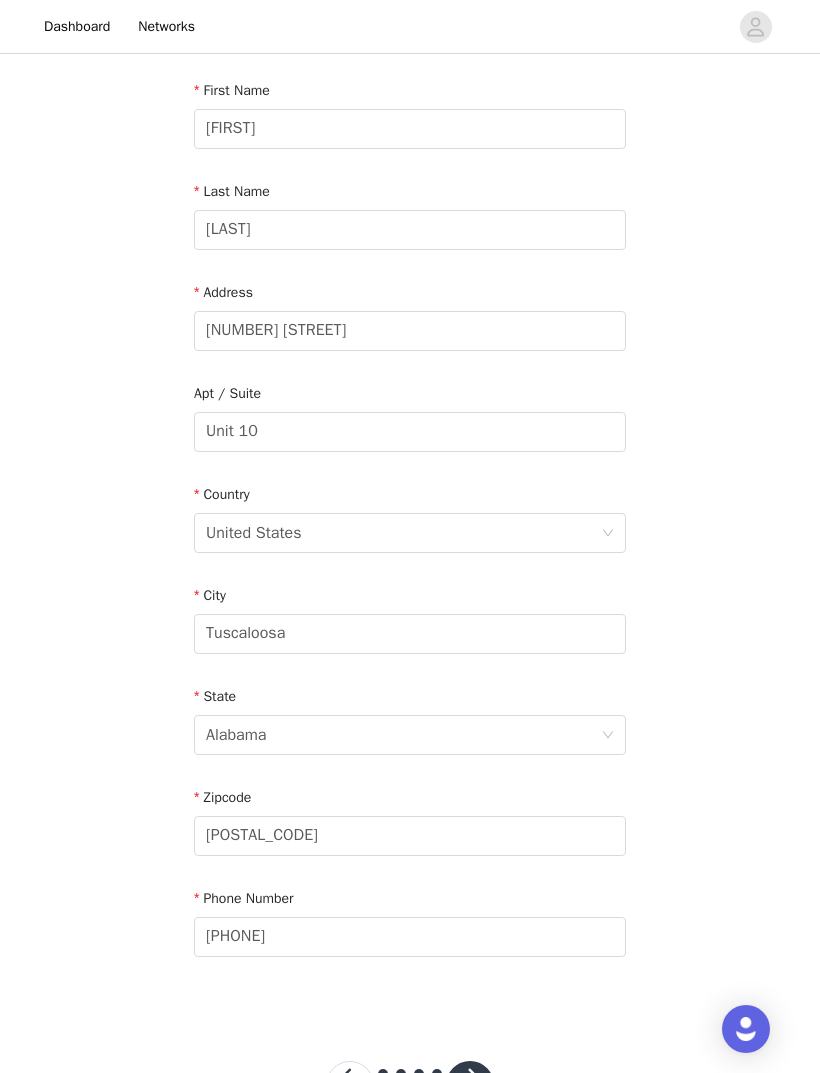 scroll, scrollTop: 224, scrollLeft: 0, axis: vertical 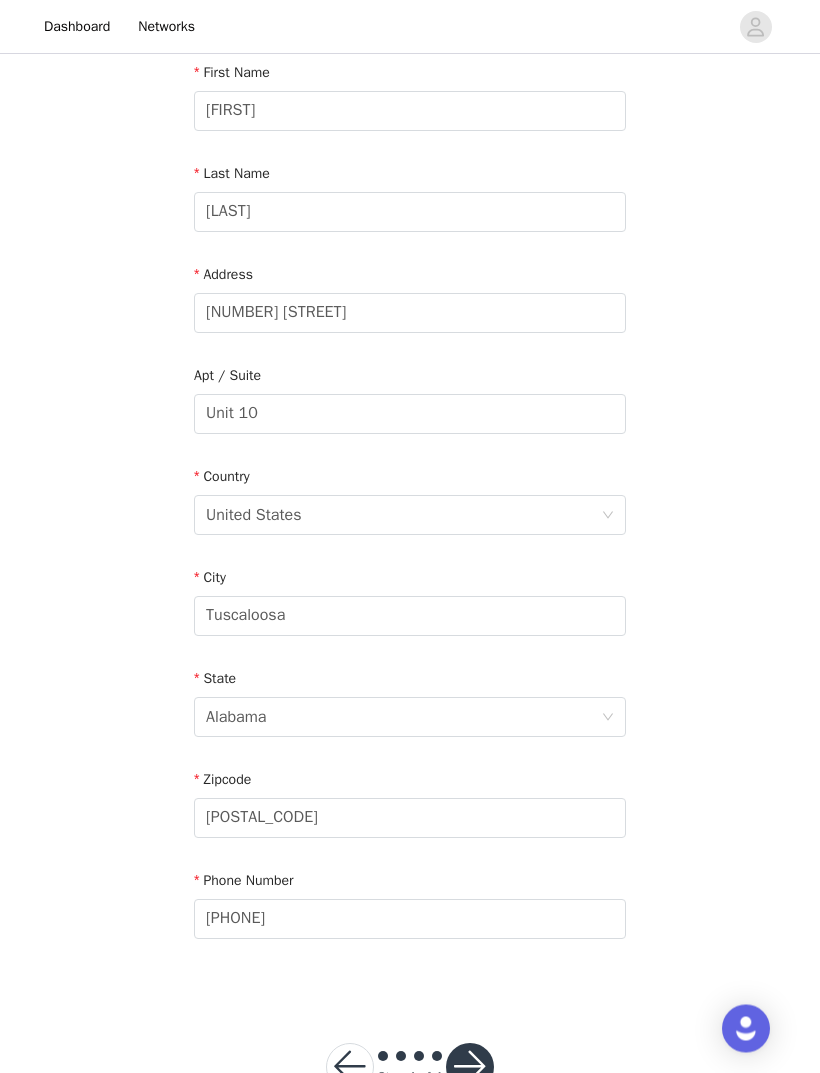 click at bounding box center [470, 1068] 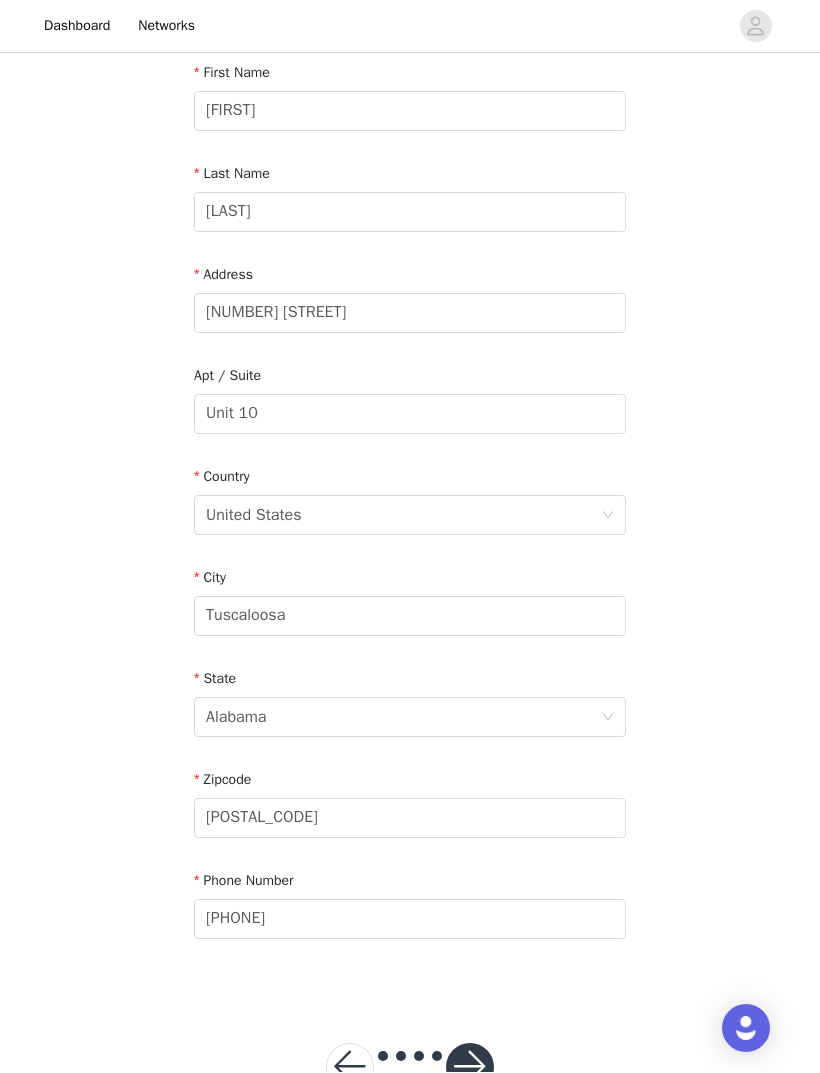 scroll, scrollTop: 68, scrollLeft: 0, axis: vertical 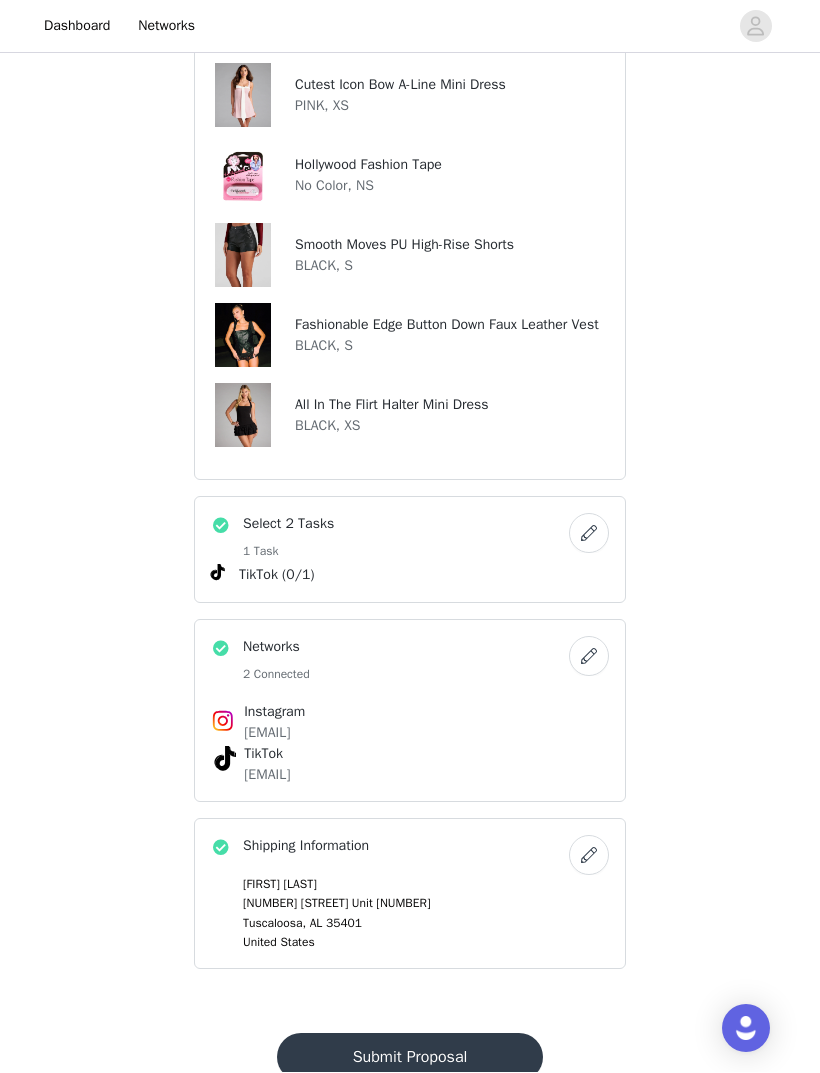 click on "Submit Proposal" at bounding box center (410, 1058) 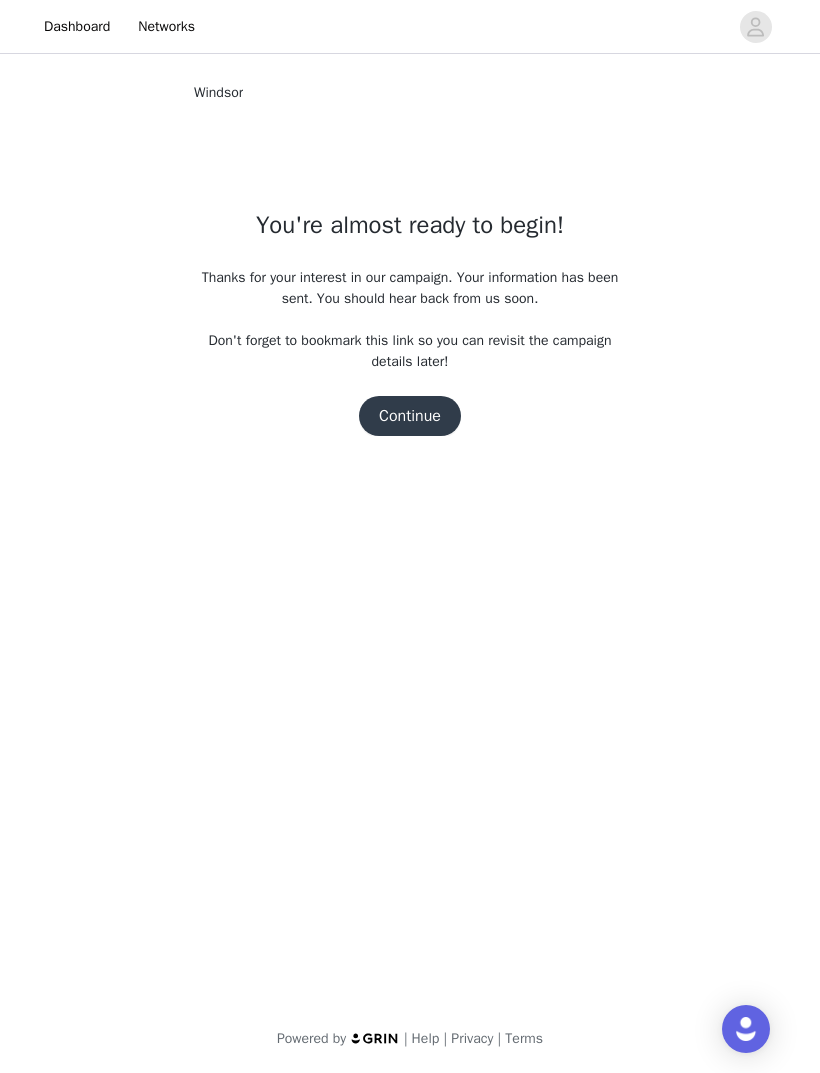 scroll, scrollTop: 0, scrollLeft: 0, axis: both 